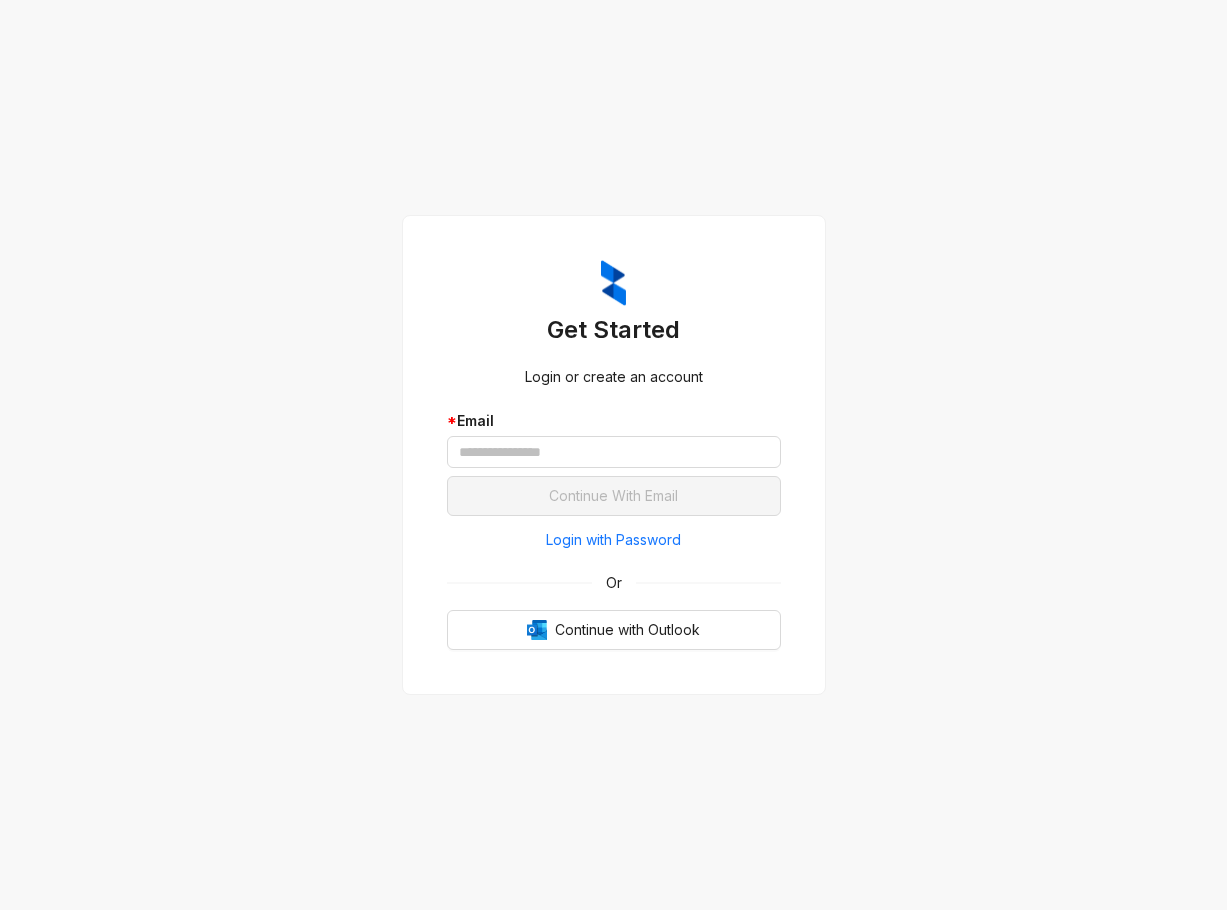 scroll, scrollTop: 0, scrollLeft: 0, axis: both 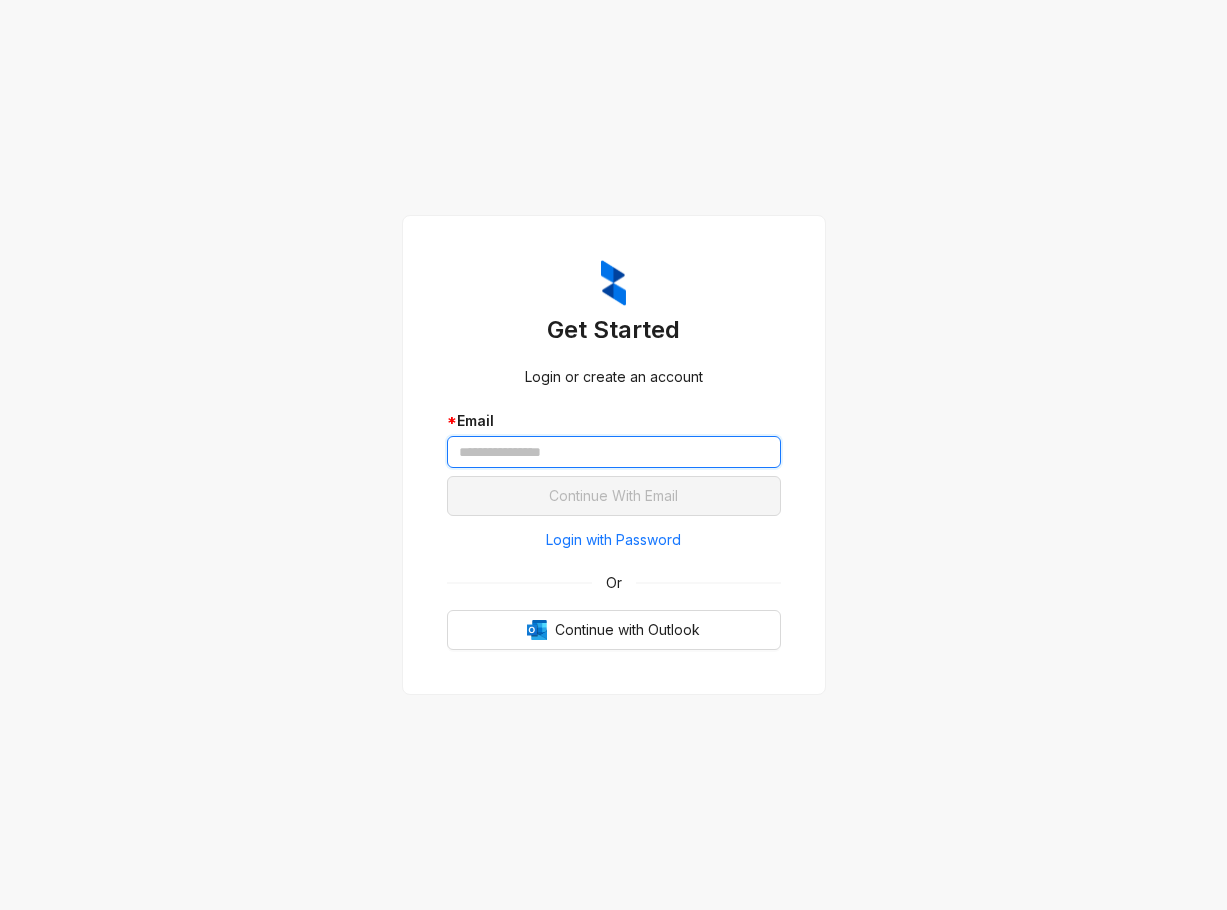 click at bounding box center (614, 452) 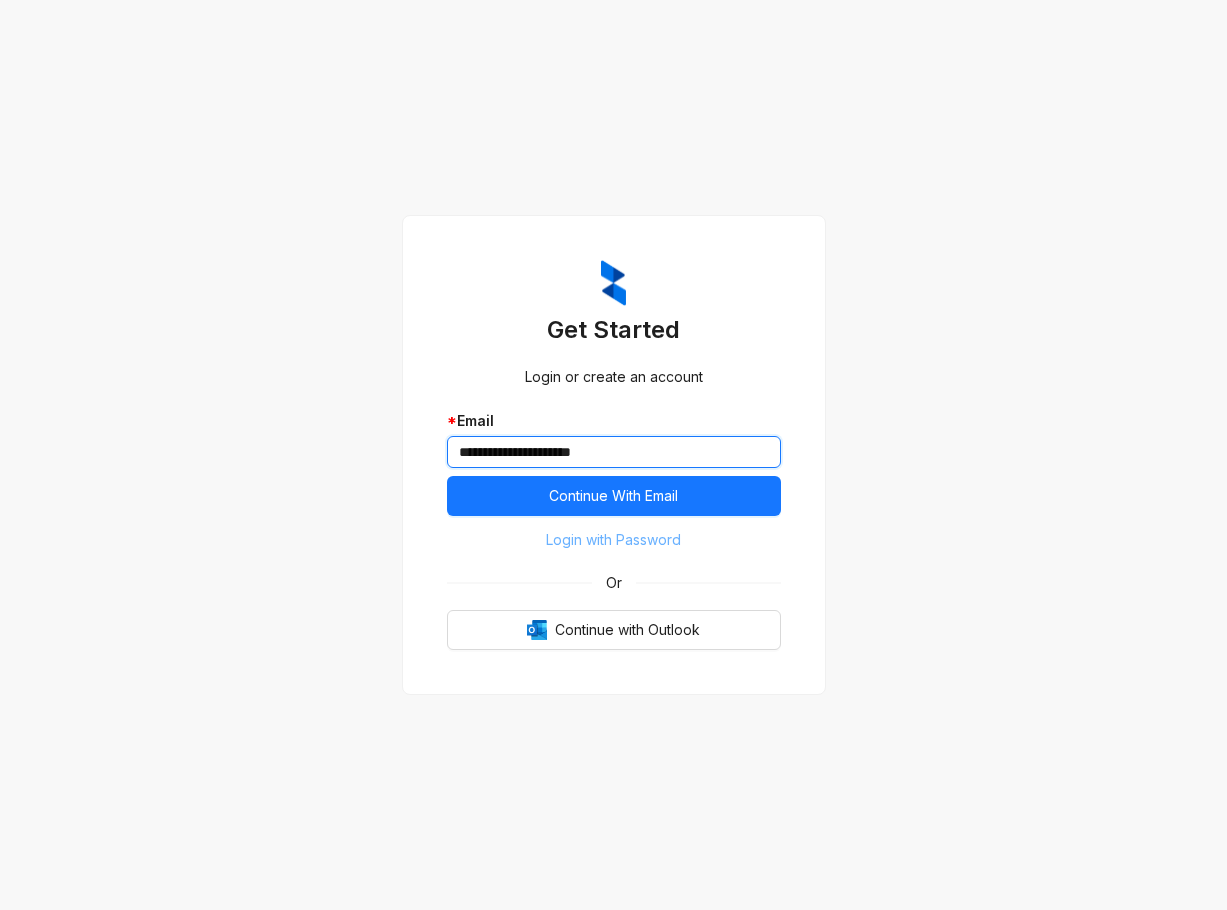 type on "**********" 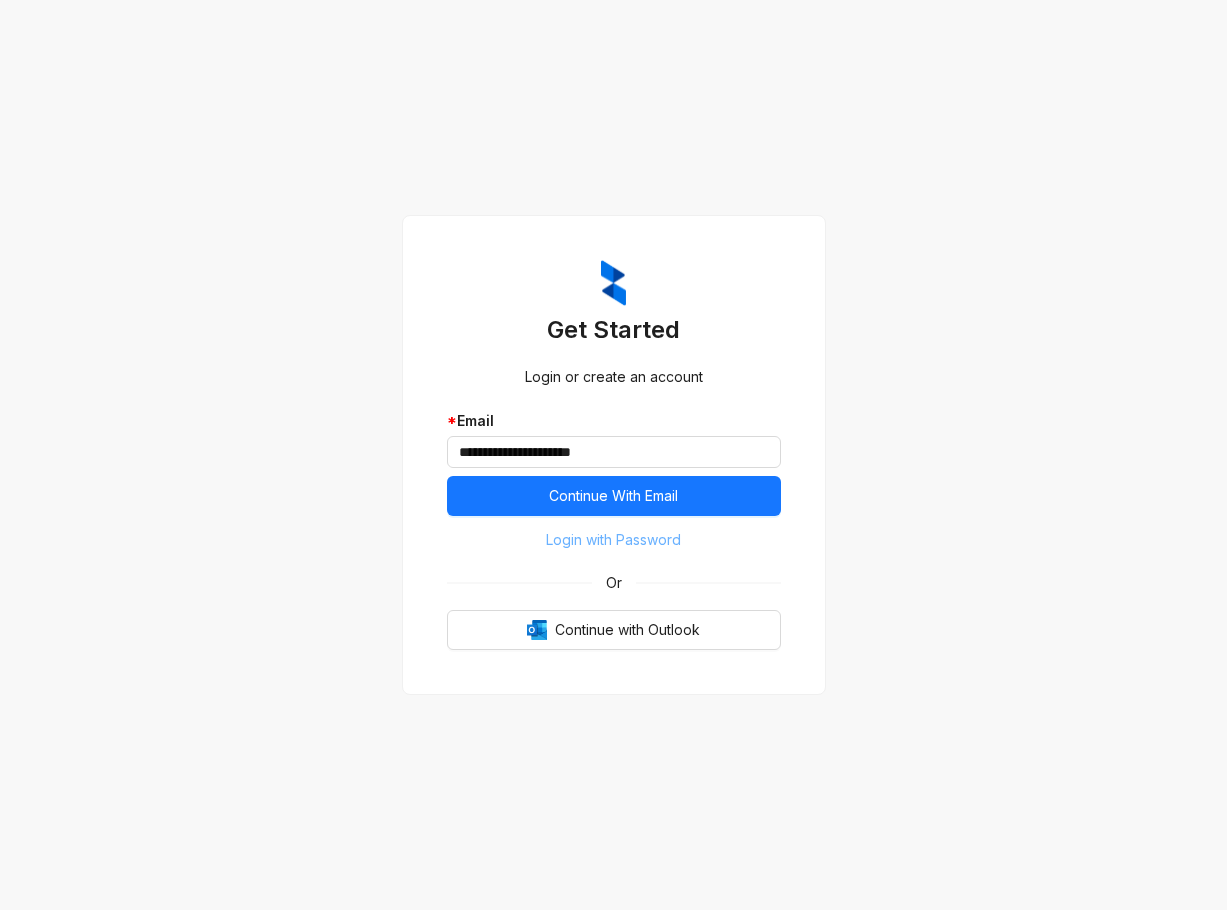 click on "Login with Password" at bounding box center [613, 540] 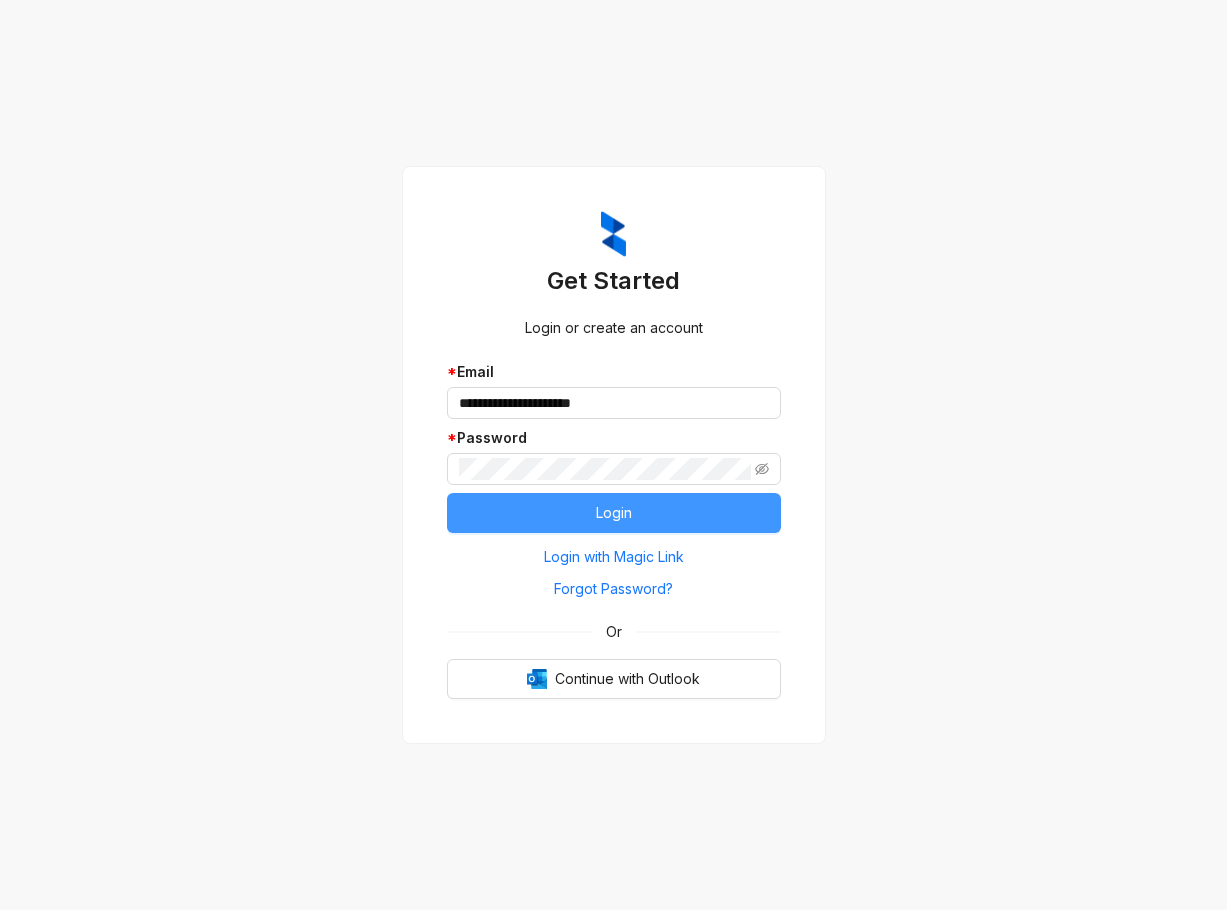 click on "Login" at bounding box center [614, 513] 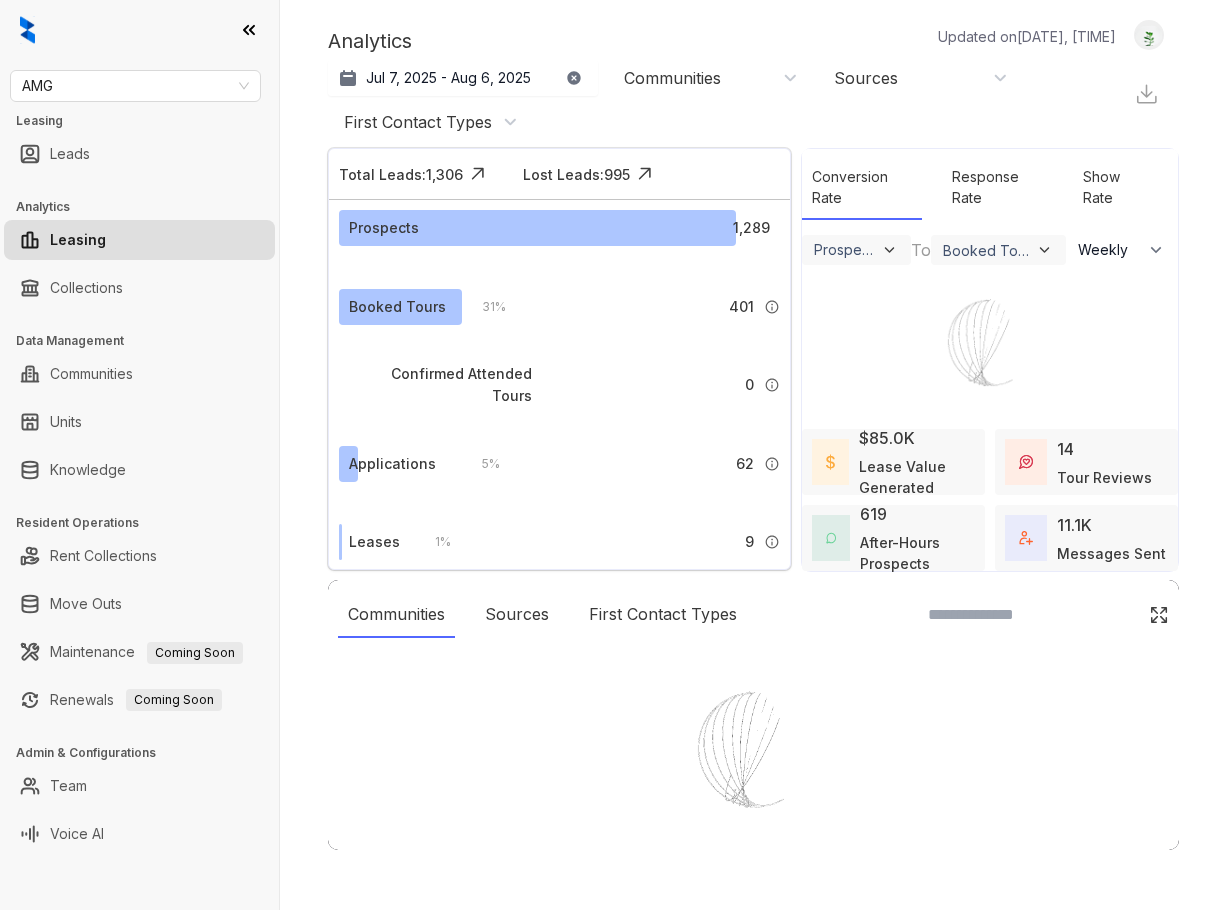 select on "******" 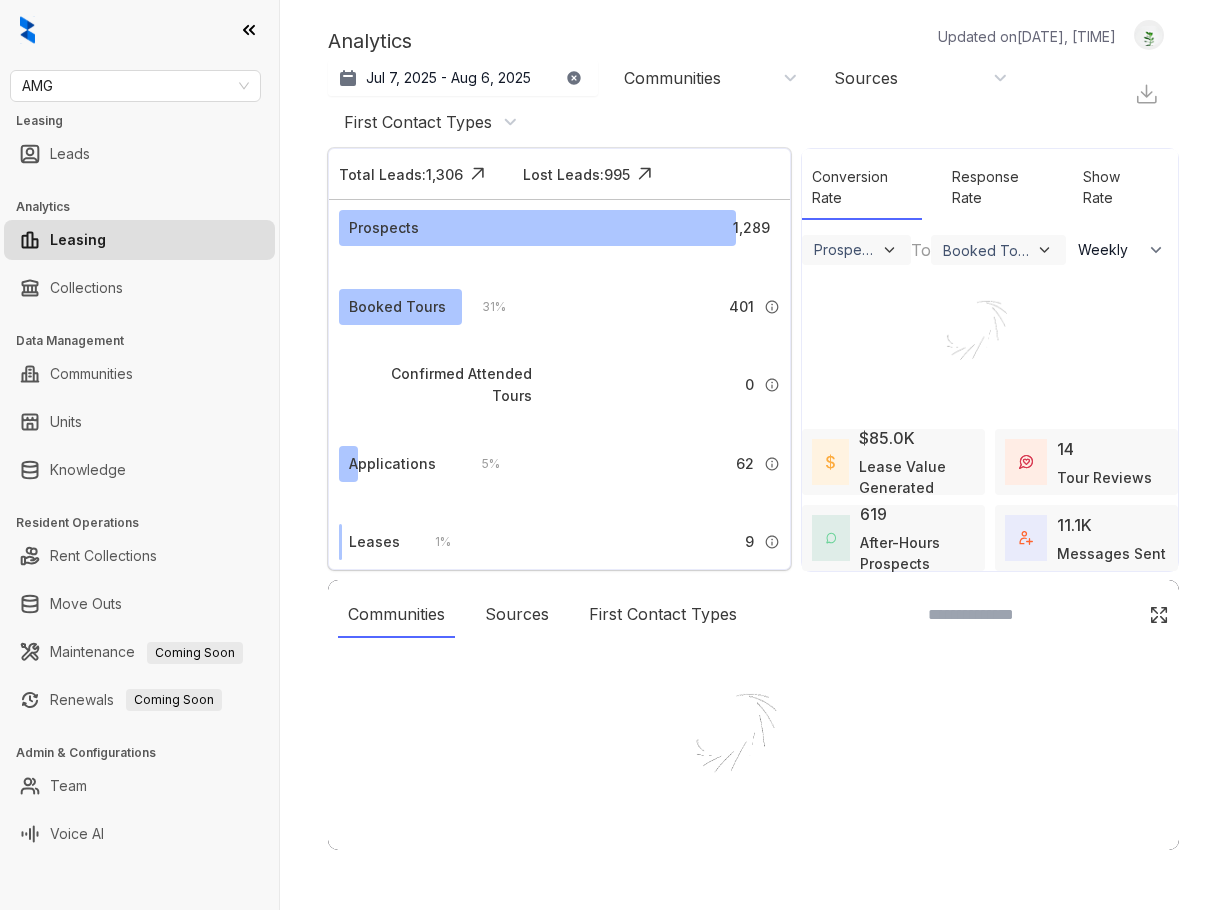 scroll, scrollTop: 0, scrollLeft: 0, axis: both 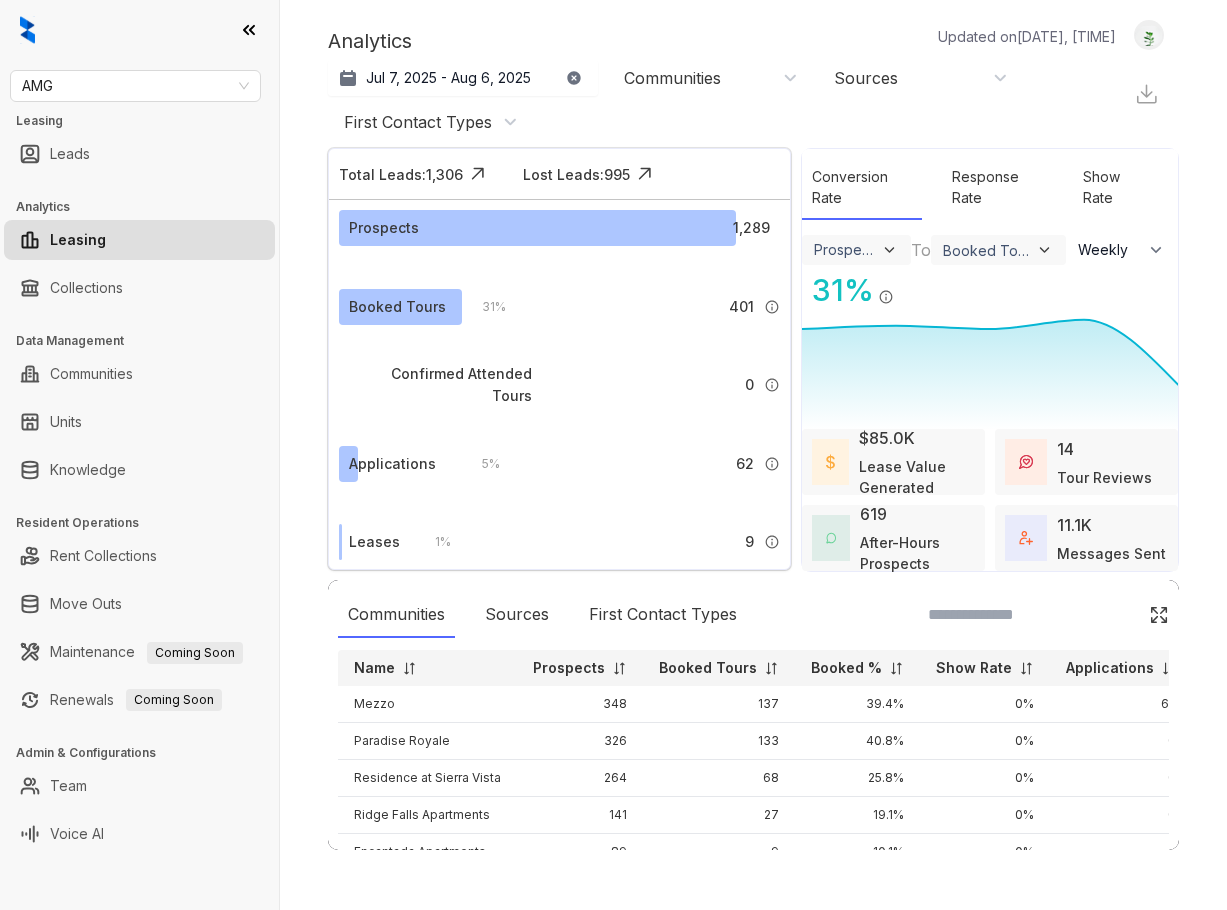 drag, startPoint x: 491, startPoint y: 23, endPoint x: 517, endPoint y: 38, distance: 30.016663 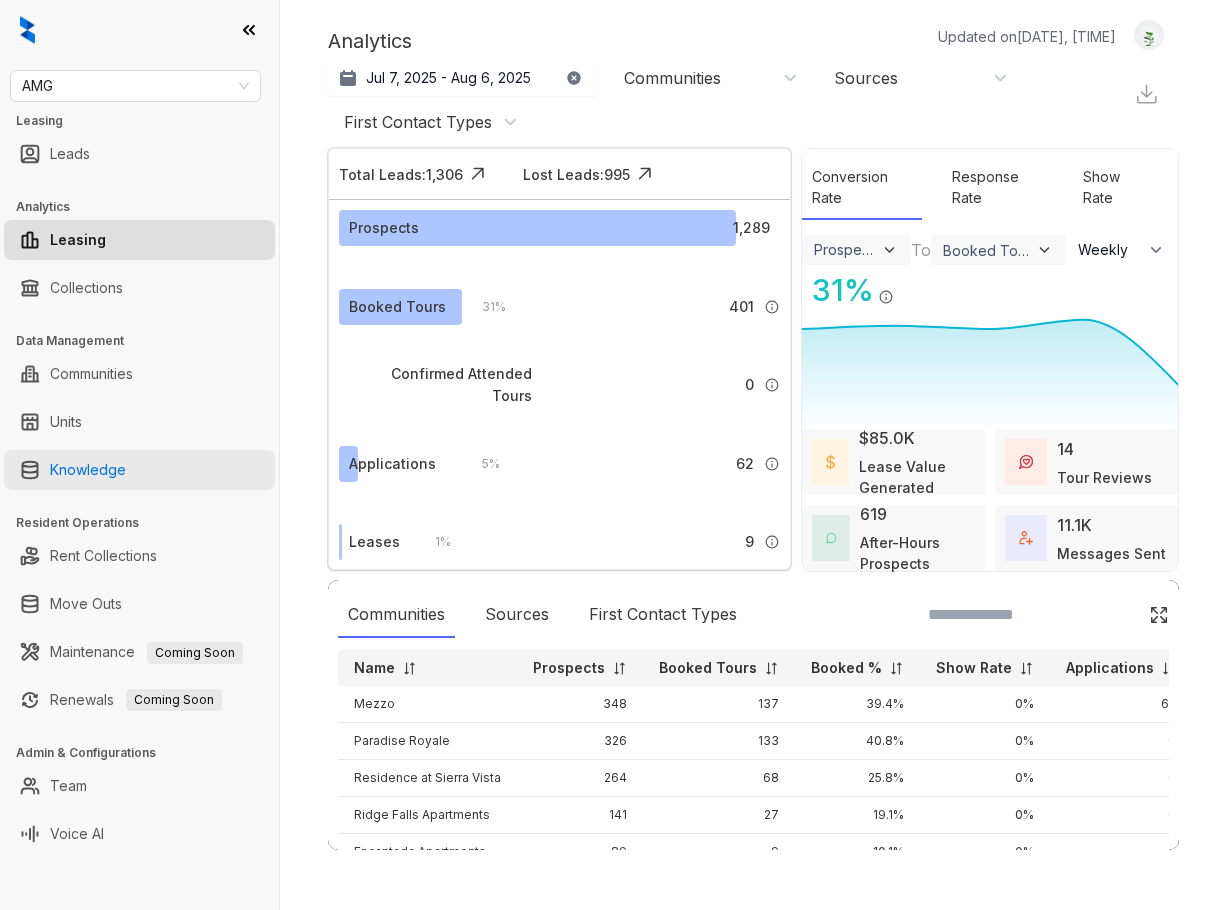 click on "Knowledge" at bounding box center [88, 470] 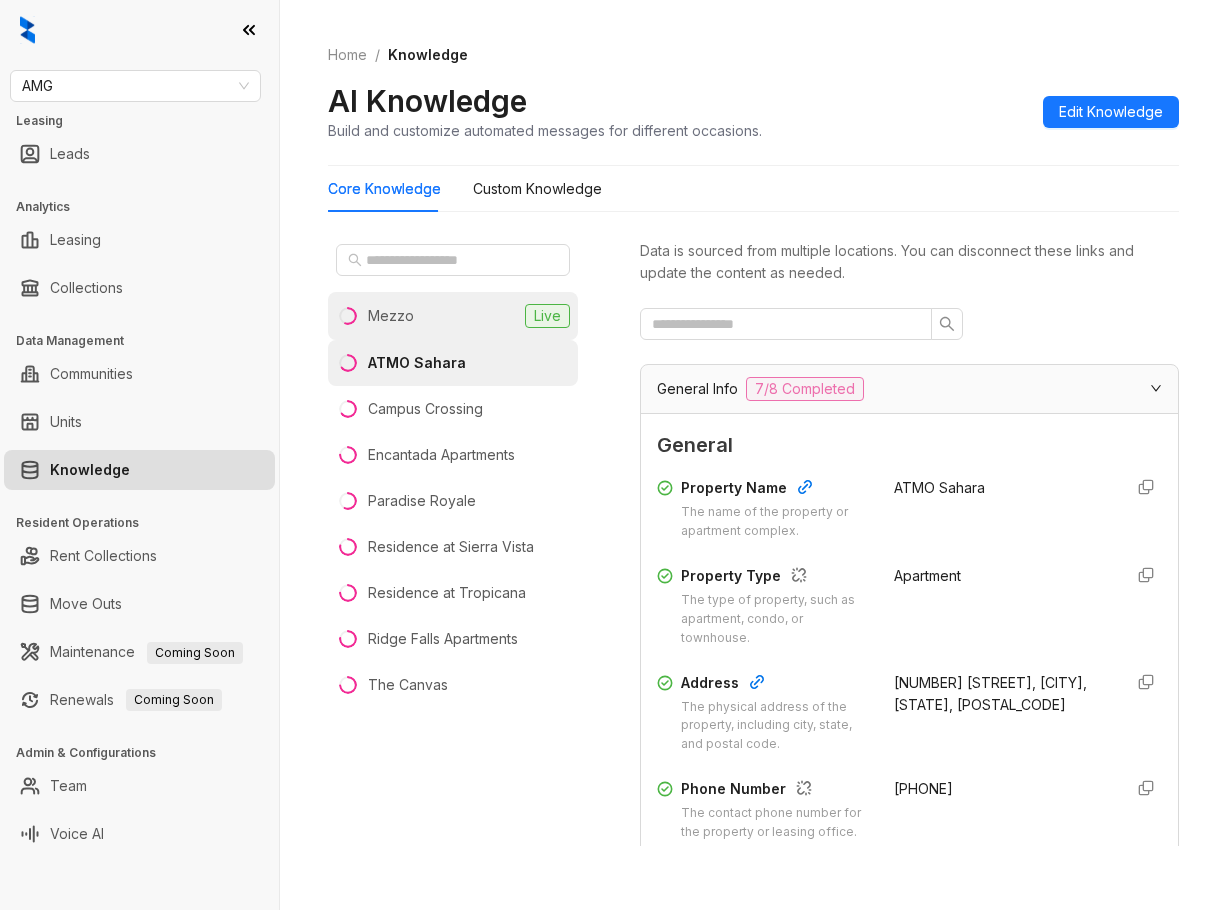 click on "Mezzo Live" at bounding box center [453, 316] 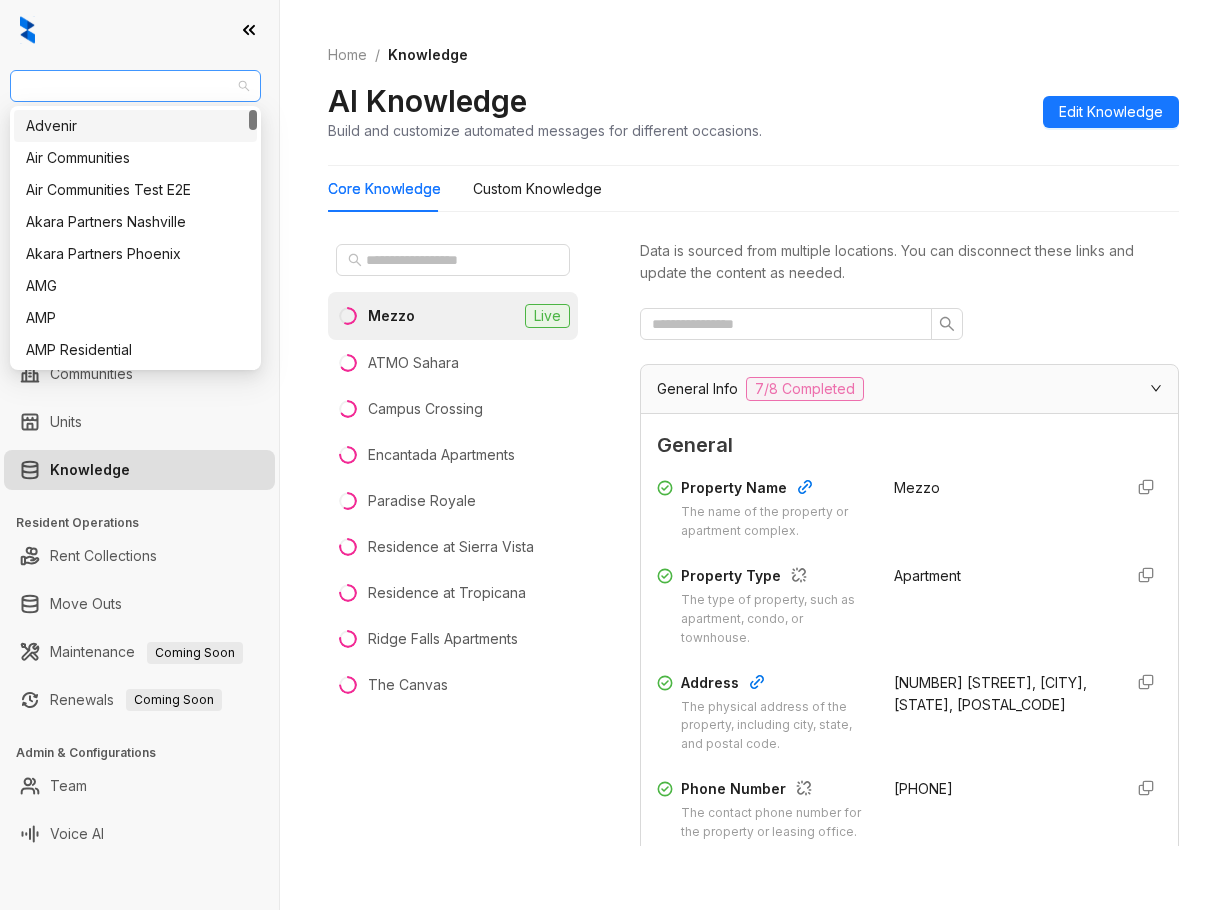 click on "AMG" at bounding box center [135, 86] 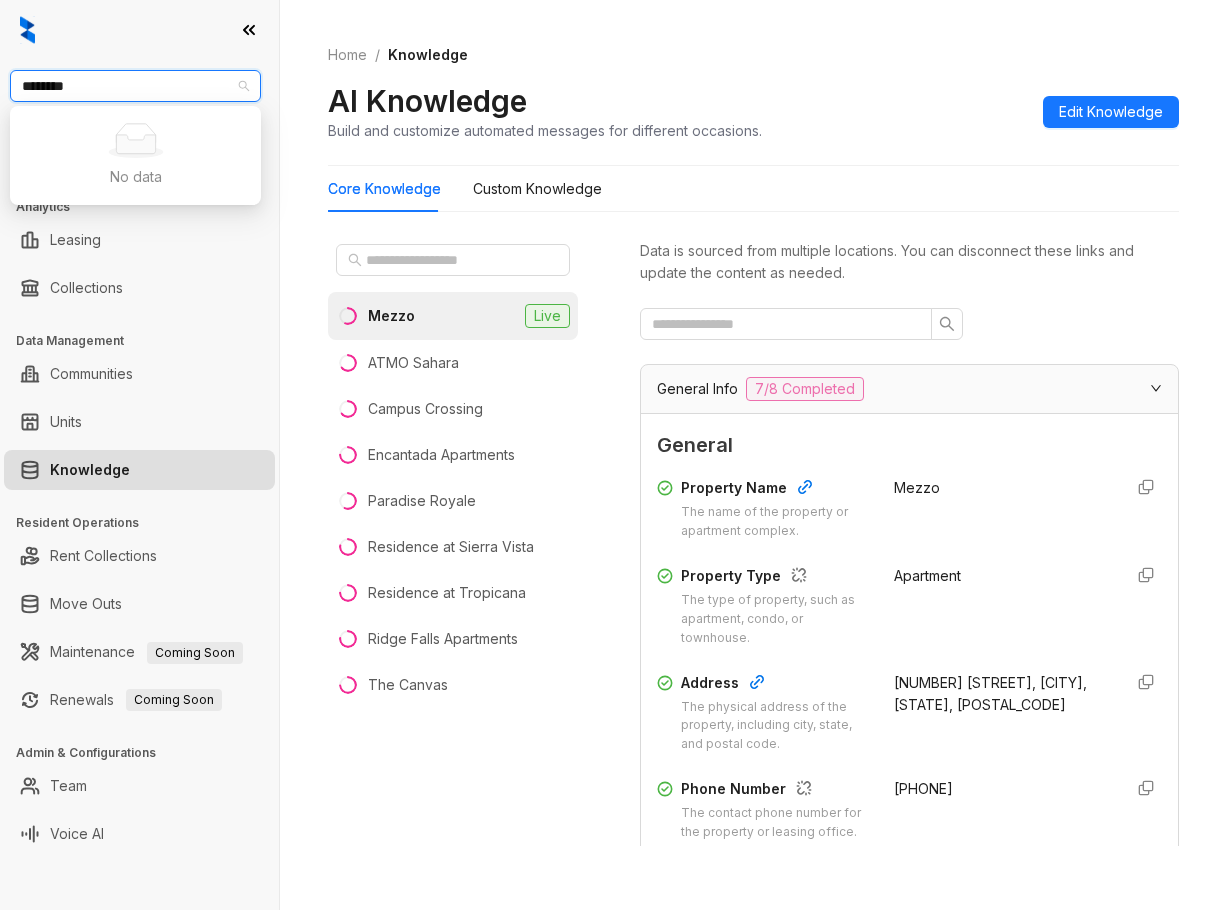 type on "*******" 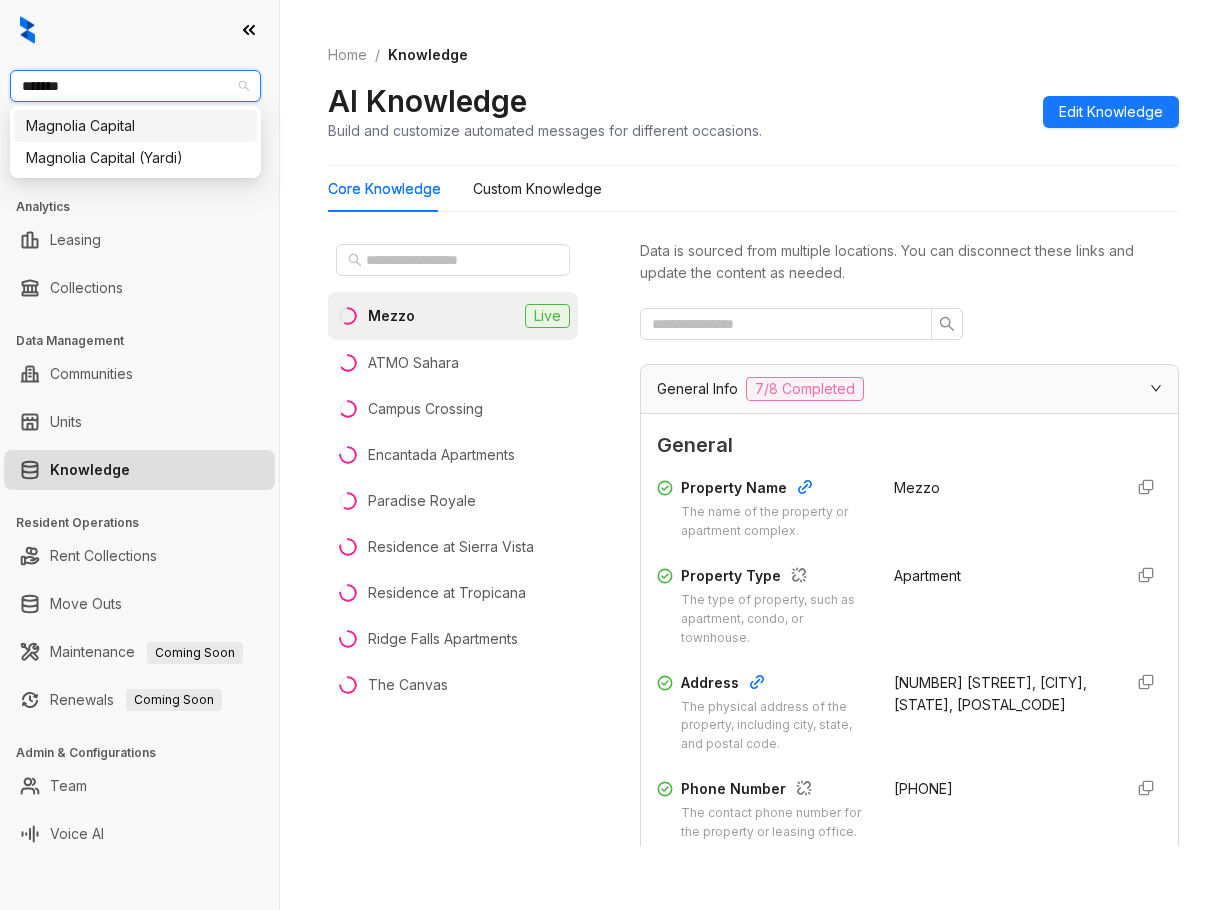 click on "Magnolia Capital" at bounding box center [135, 126] 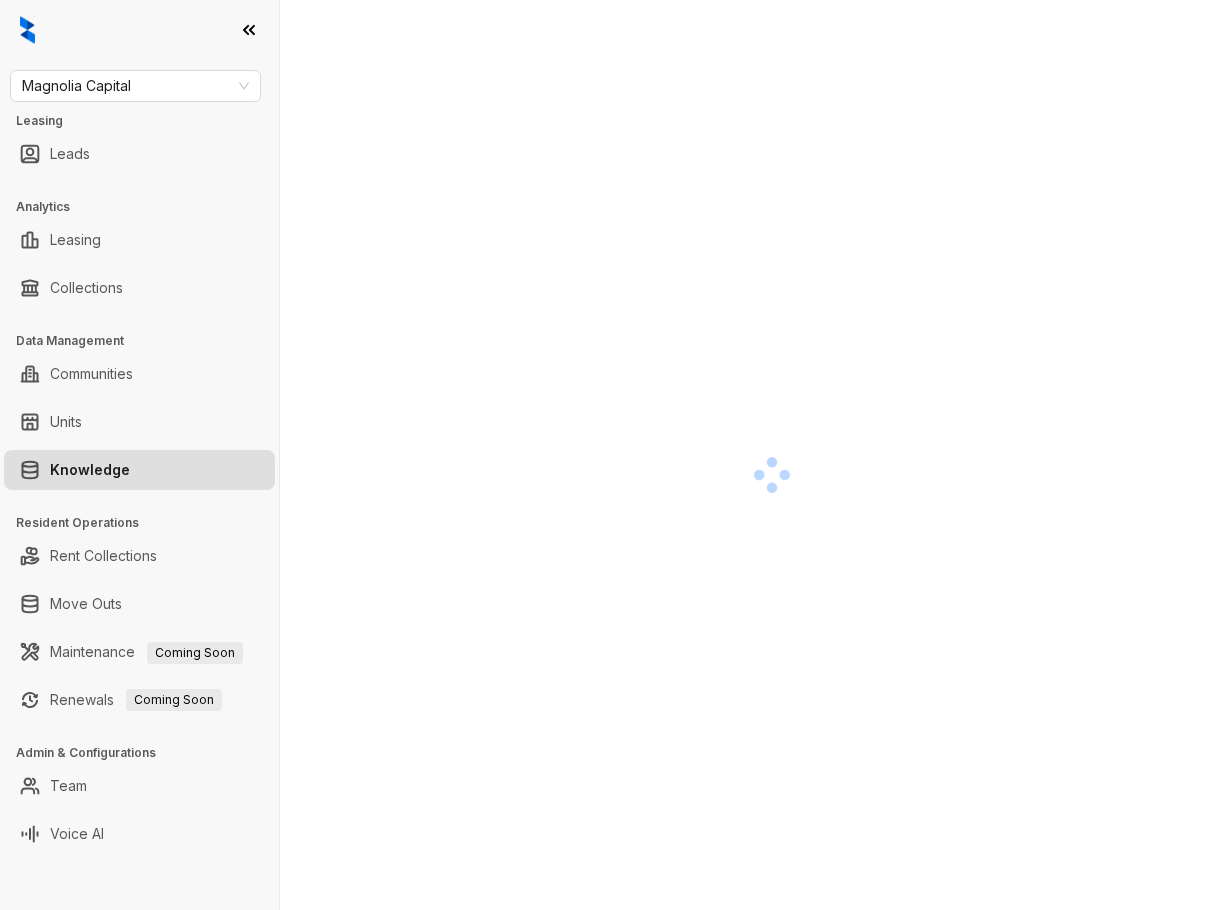 scroll, scrollTop: 0, scrollLeft: 0, axis: both 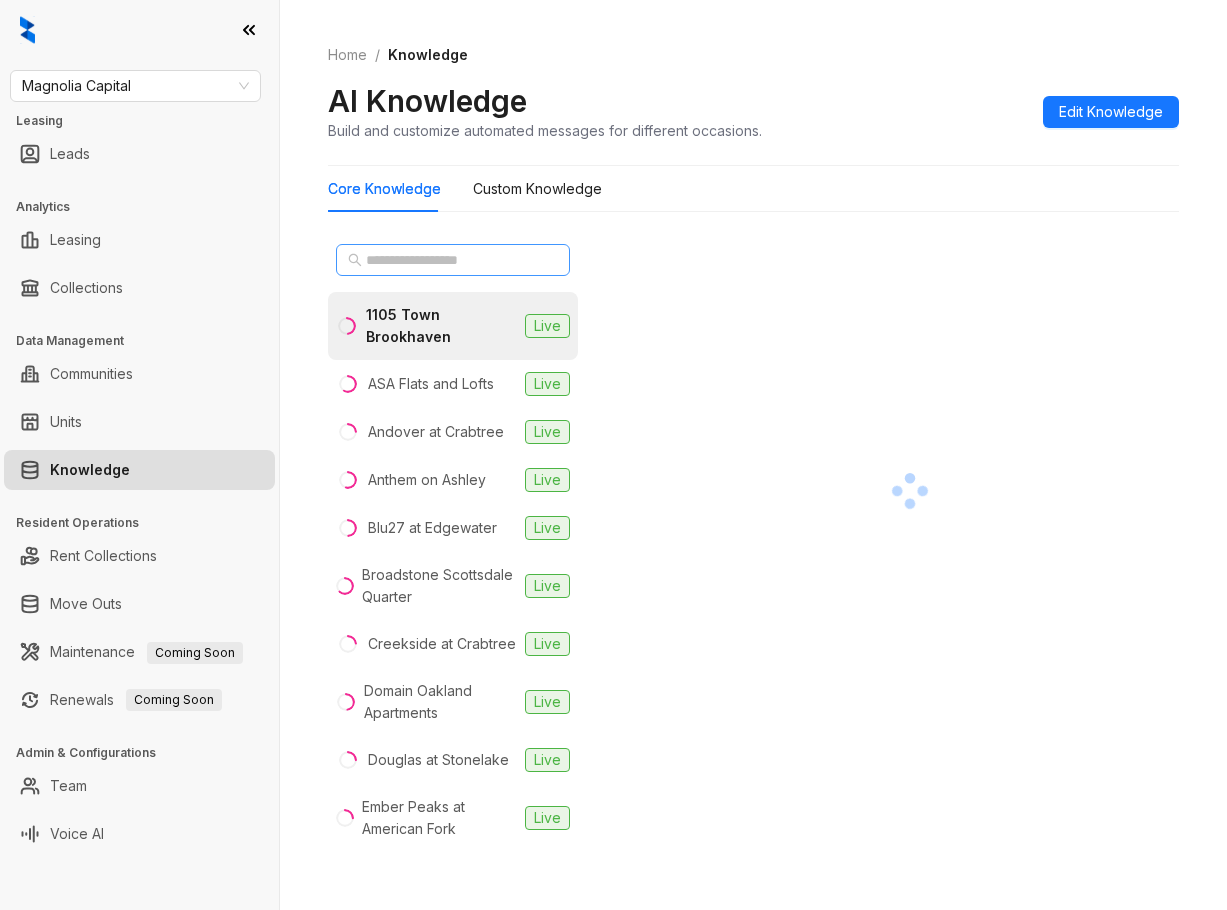 click 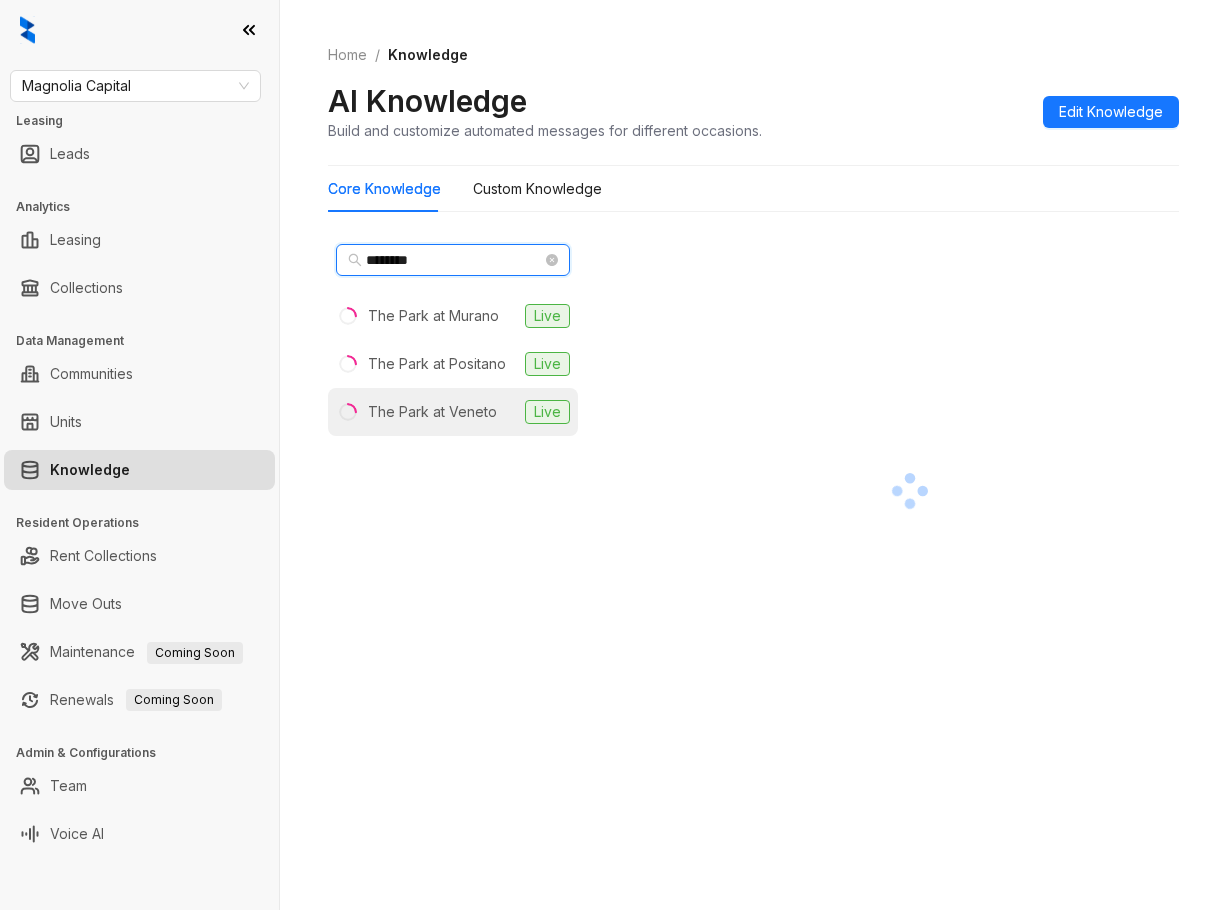 type on "********" 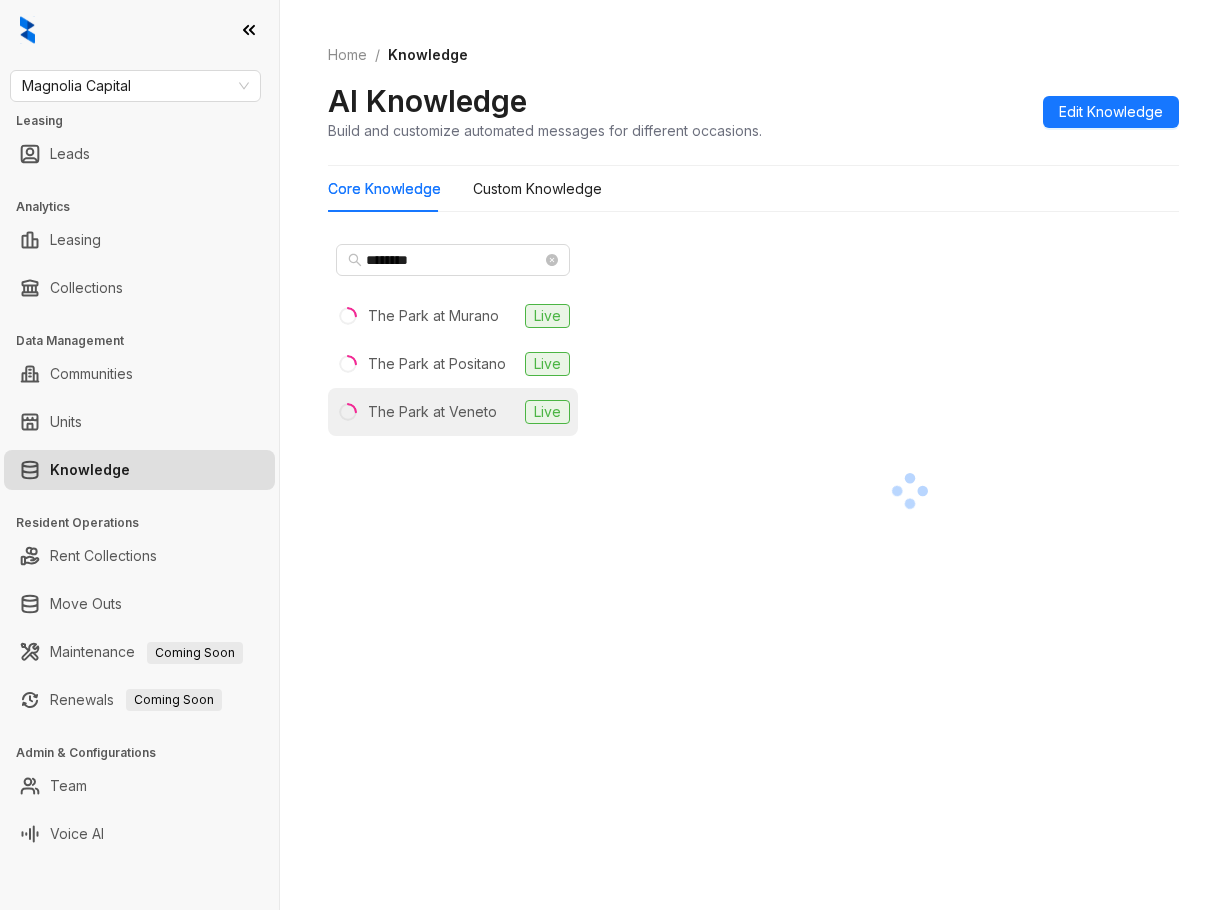 click on "The Park at Veneto" at bounding box center [432, 412] 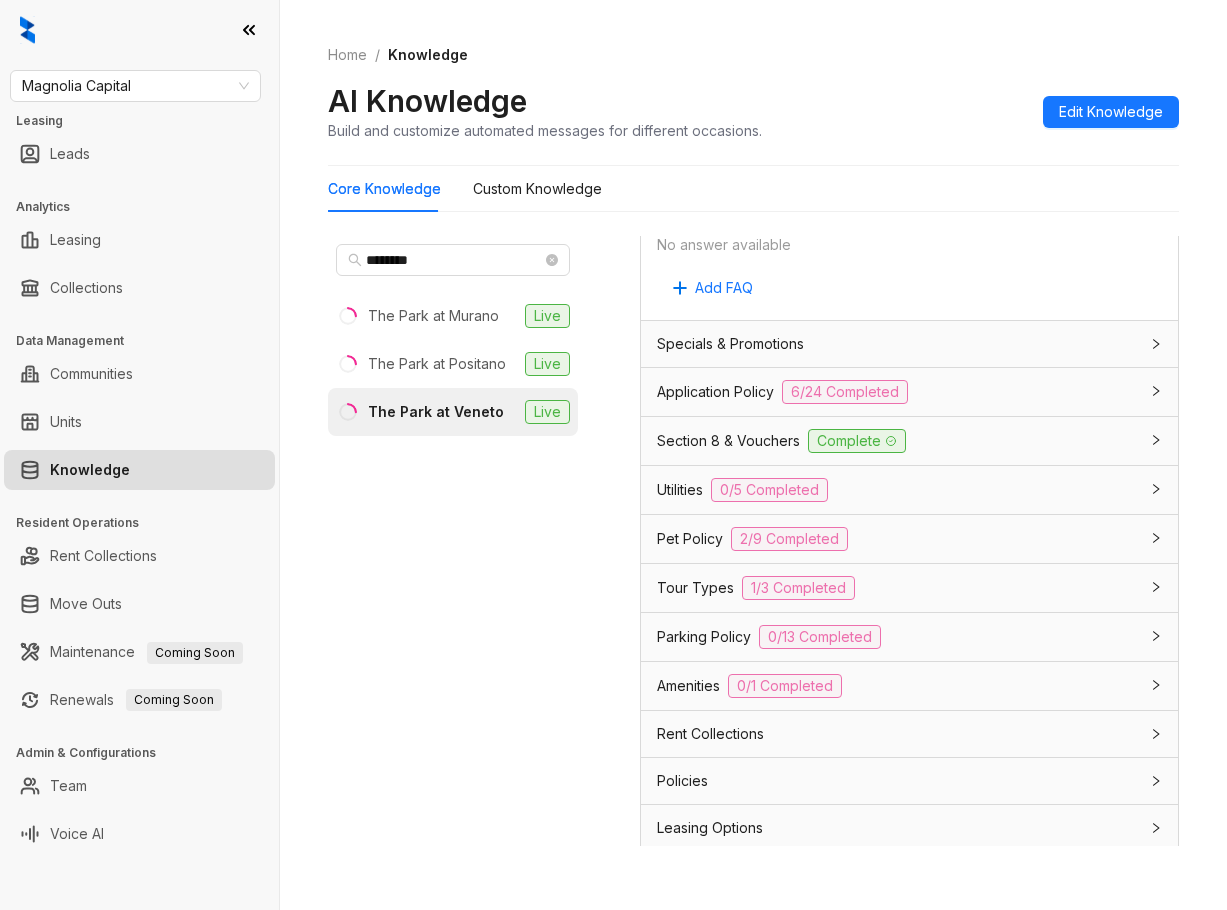 scroll, scrollTop: 1500, scrollLeft: 0, axis: vertical 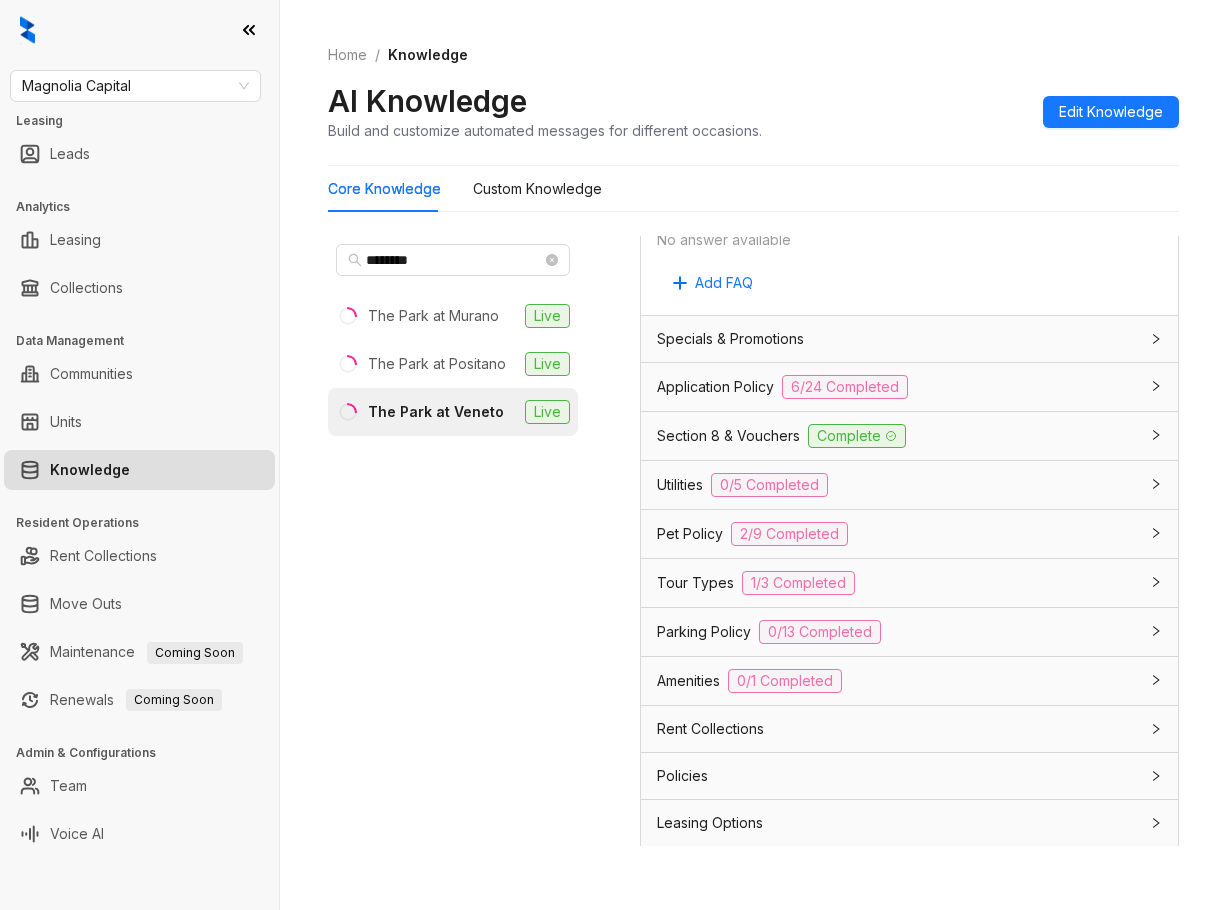 click on "Section 8 & Vouchers" at bounding box center (728, 436) 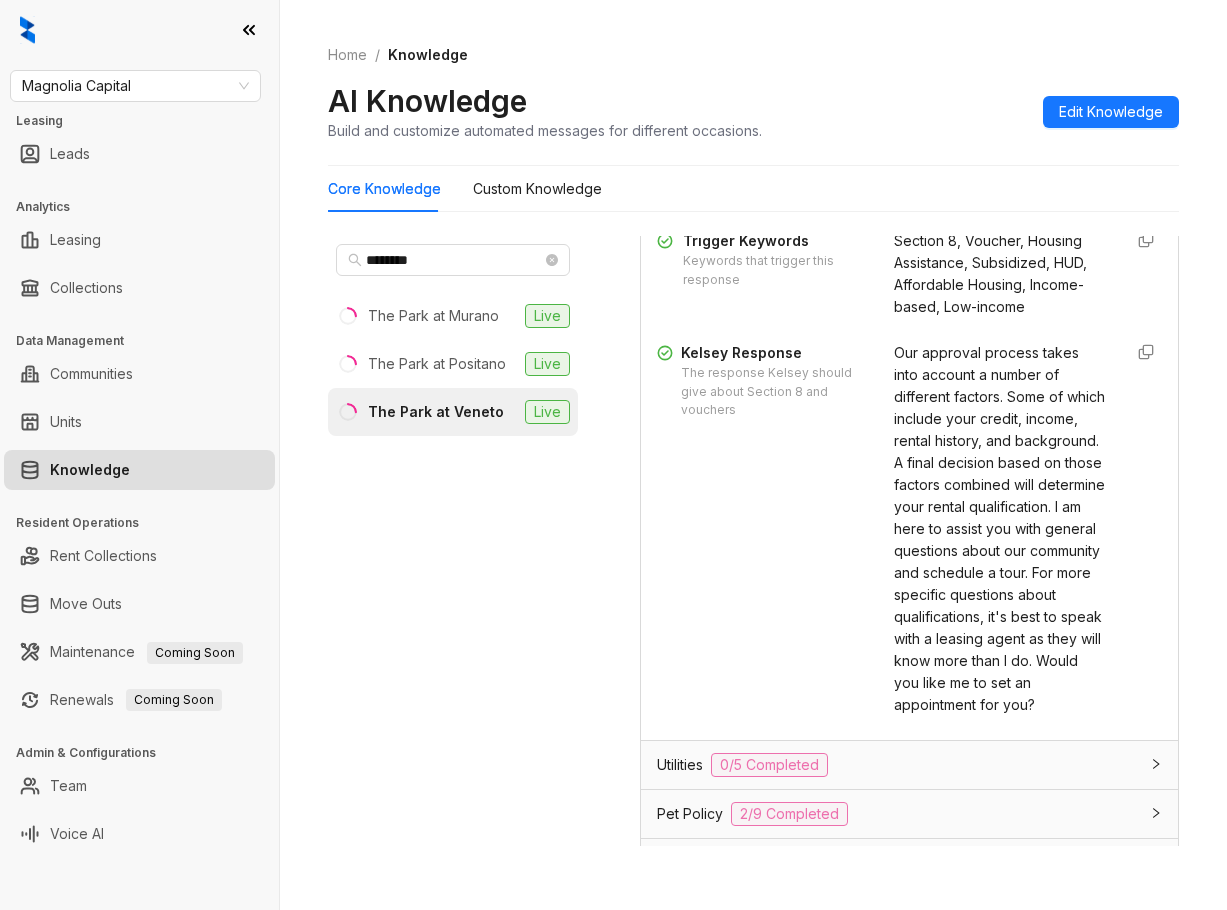 scroll, scrollTop: 1800, scrollLeft: 0, axis: vertical 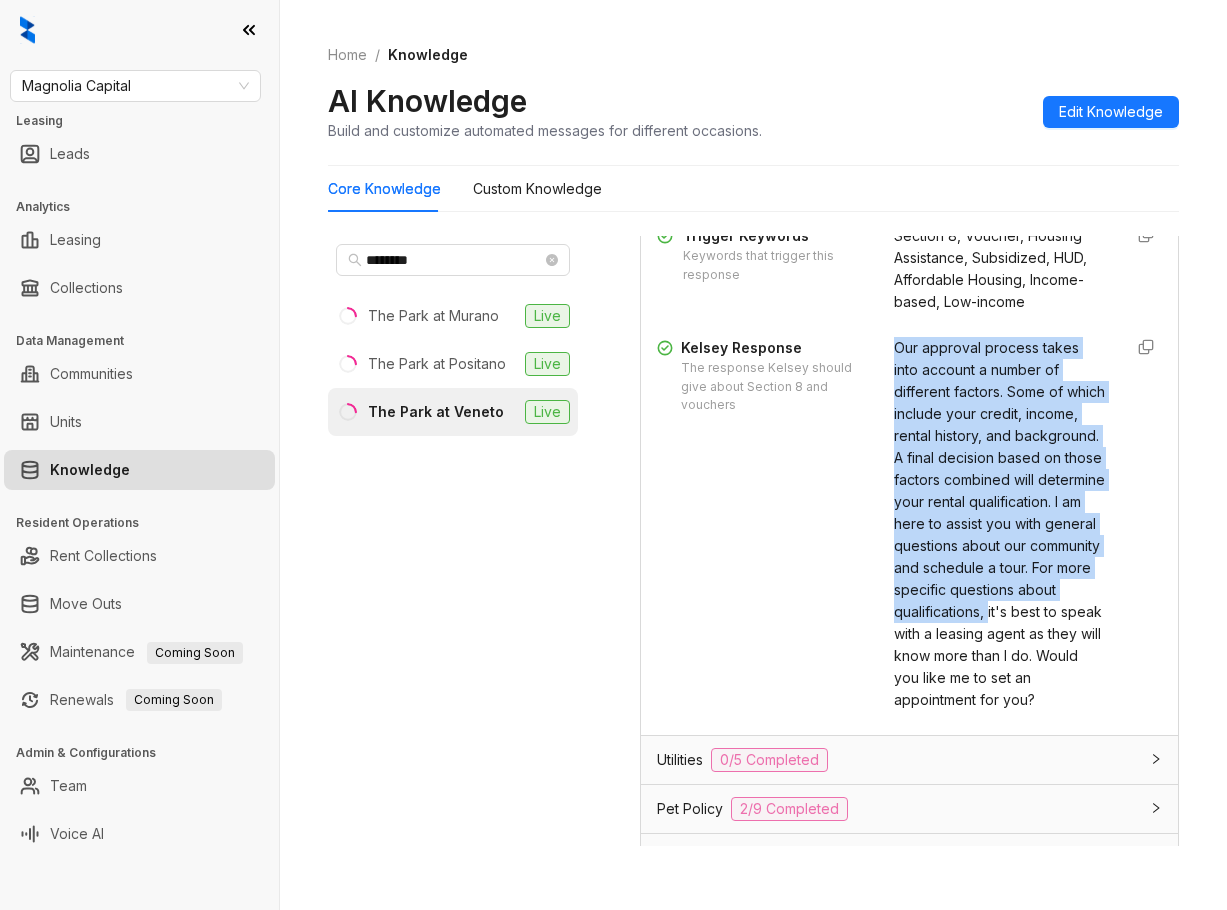 drag, startPoint x: 882, startPoint y: 343, endPoint x: 900, endPoint y: 543, distance: 200.80836 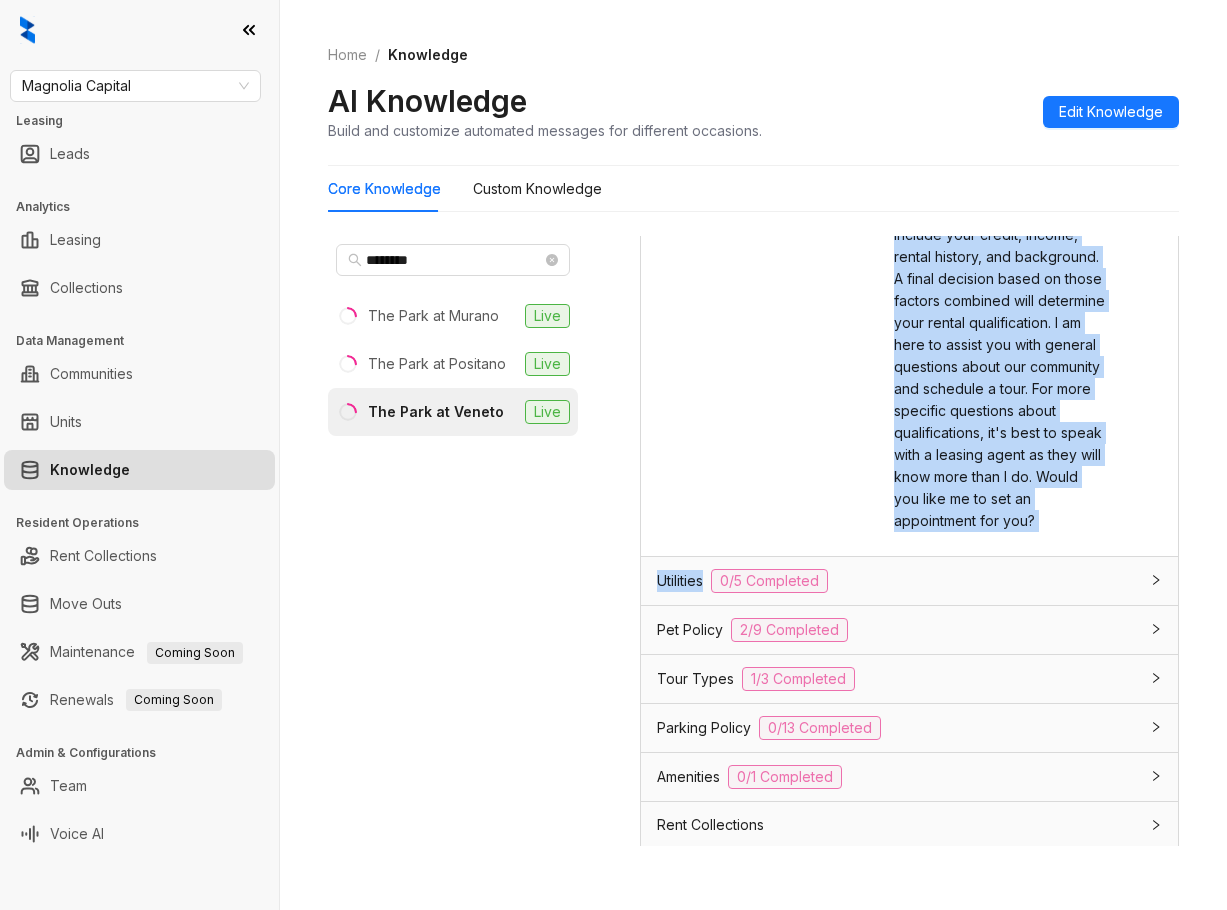 scroll, scrollTop: 2000, scrollLeft: 0, axis: vertical 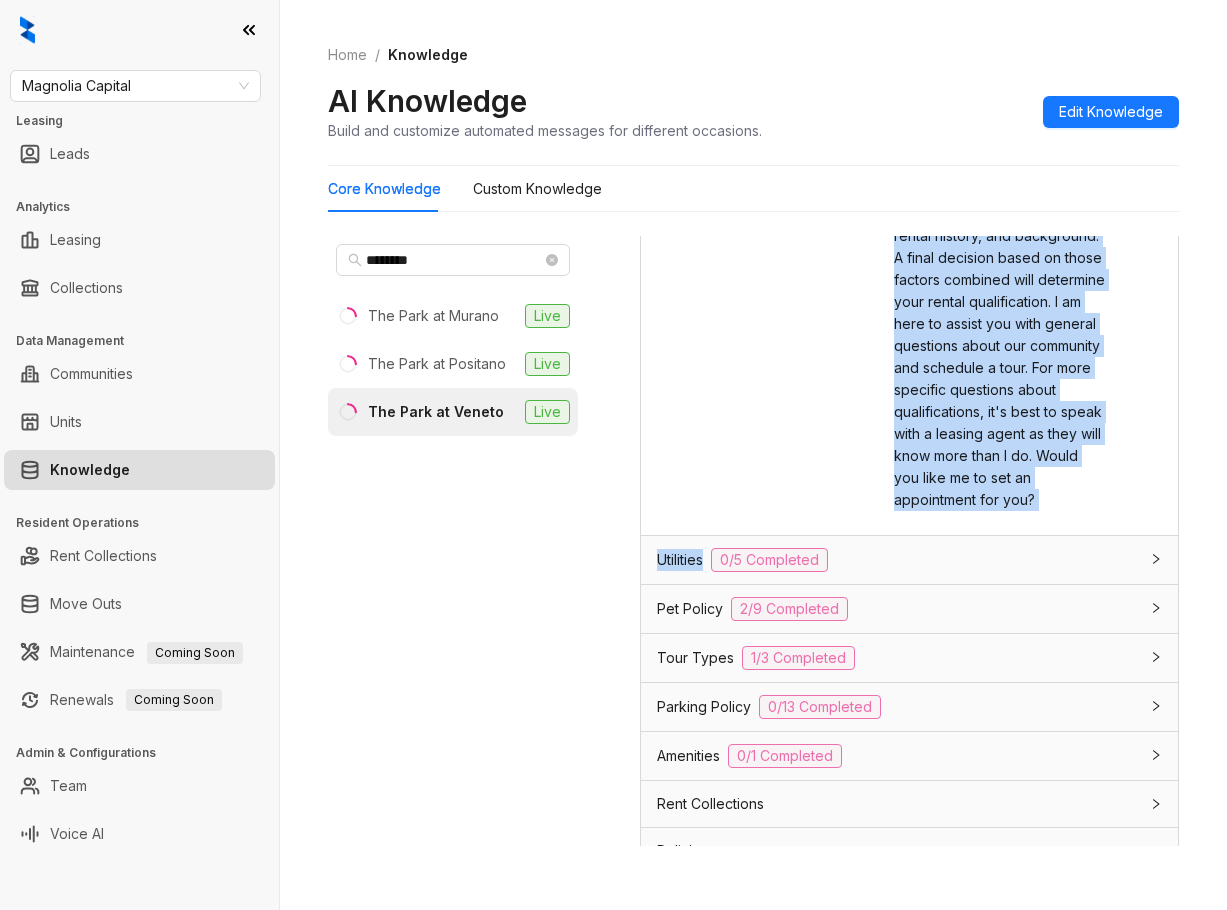 copy on "Our approval process takes into account a number of different factors. Some of which include your credit, income, rental history, and background. A final decision based on those factors combined will determine your rental qualification. I am here to assist you with general questions about our community and schedule a tour. For more specific questions about qualifications, it's best to speak with a leasing agent as they will know more than I do. Would you like me to set an appointment for you? Utilities" 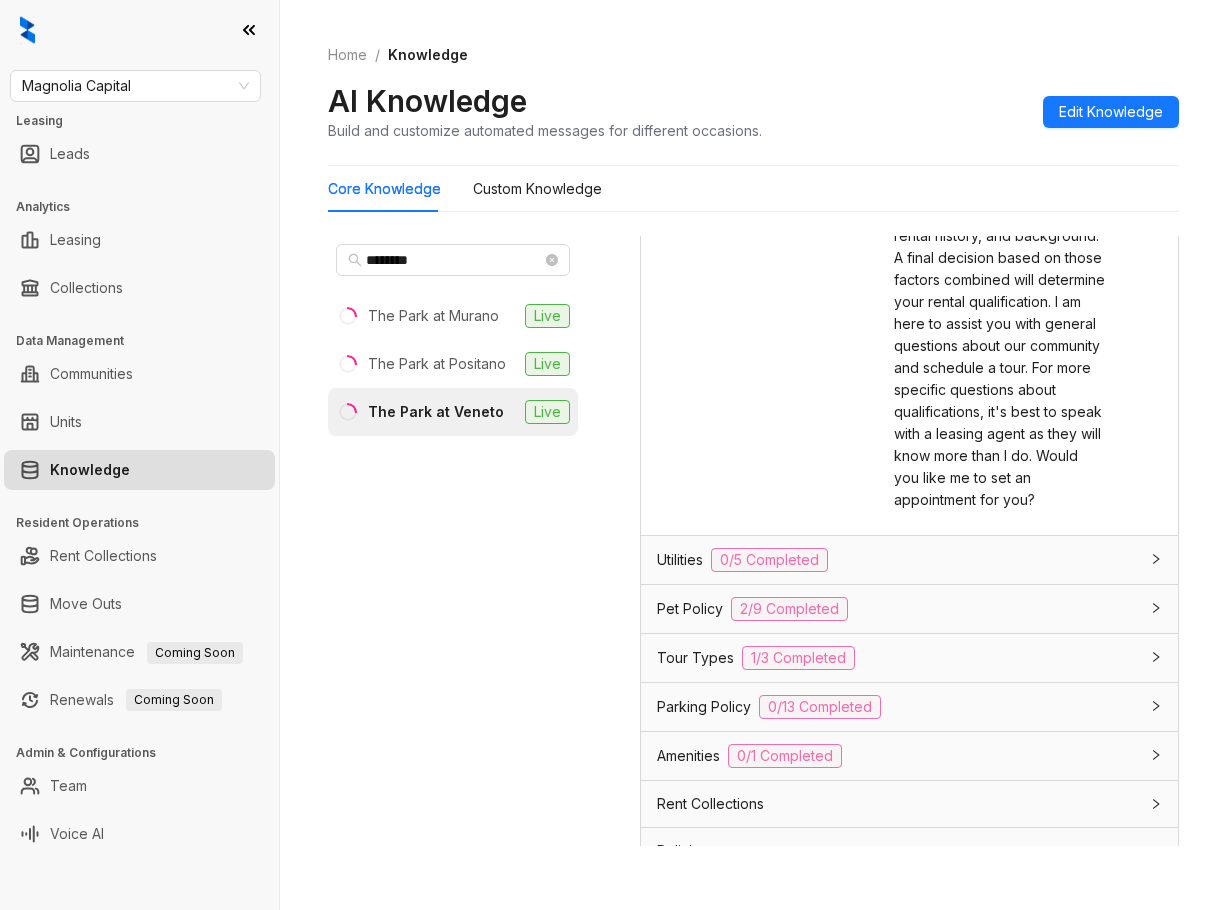 click on "******** The Park at Murano Live The Park at Positano Live The Park at Veneto Live Data is sourced from multiple locations. You can disconnect these links and update the content as needed. General Info 5/8 Completed General Property Name The name of the property or apartment complex. The Park at Veneto Property Type The type of property, such as apartment, condo, or townhouse. Not Specified Address The physical address of the property, including city, state, and postal code. 3891 Solomon Blvd, Fort Myers, FL, 33901-8260 Phone Number The contact phone number for the property or leasing office. Not Specified Community Email The general email address for the property or community inquiries. Community Website The website address for the property or community. https://www.theparkatveneto.com/the-park-at-veneto-fort-myers-fl/ Office Hours Set the days and times when your community is available for support Sun 11:00 AM - 4:00 PM Mon 9:30 AM - 6:00 PM Tue 9:30 AM - 6:00 PM Wed 9:30 AM - 6:00 PM Thu 9:30 AM - 6:00 PM" at bounding box center [753, 545] 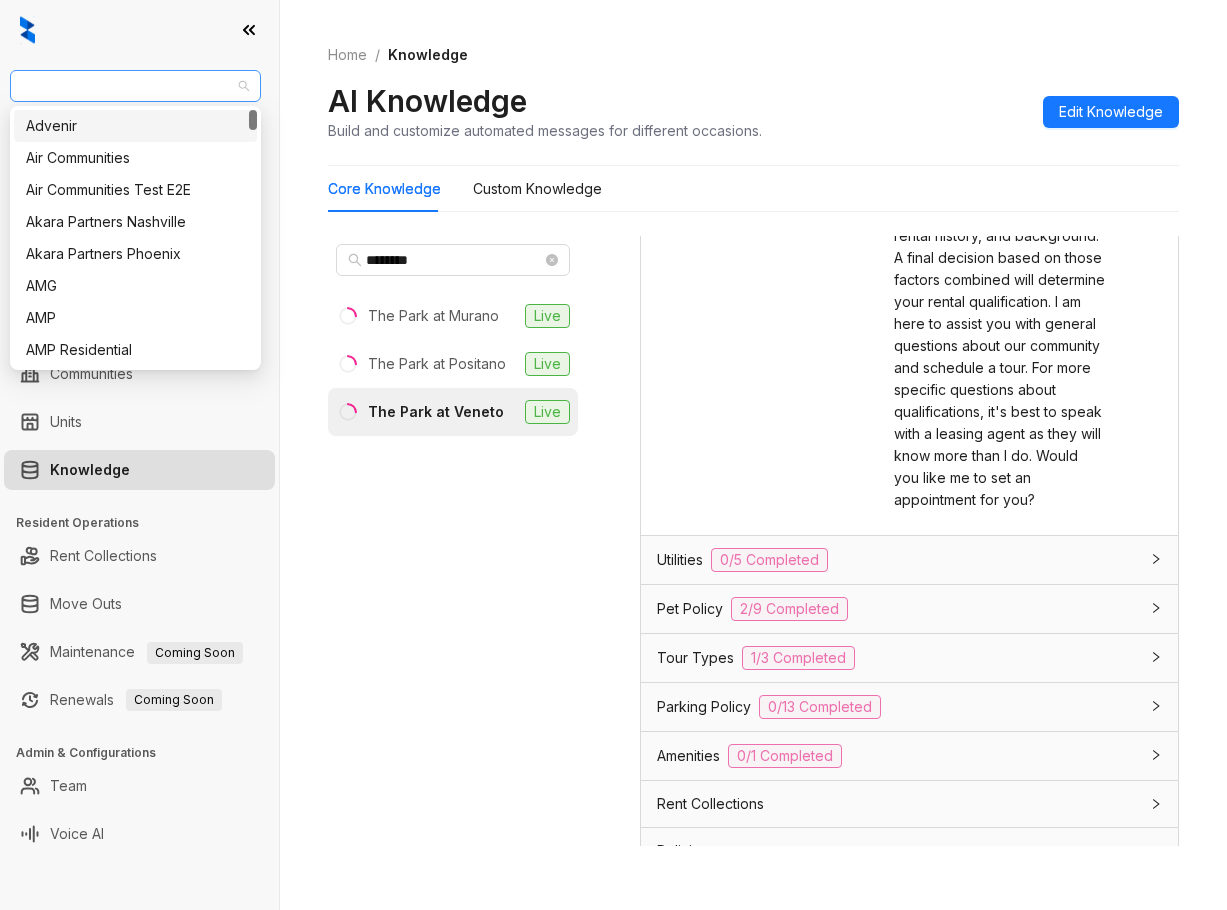 drag, startPoint x: 165, startPoint y: 87, endPoint x: 125, endPoint y: 82, distance: 40.311287 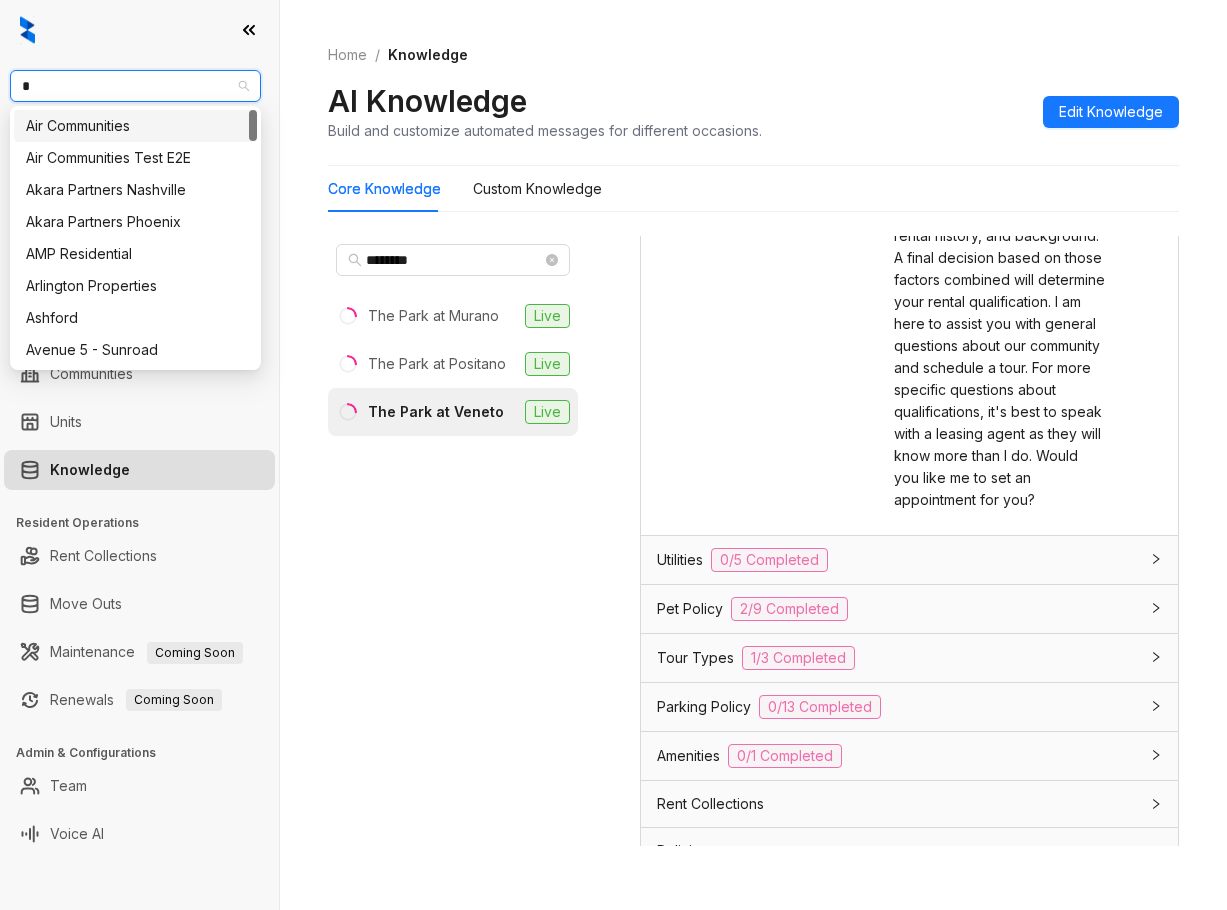 type on "**" 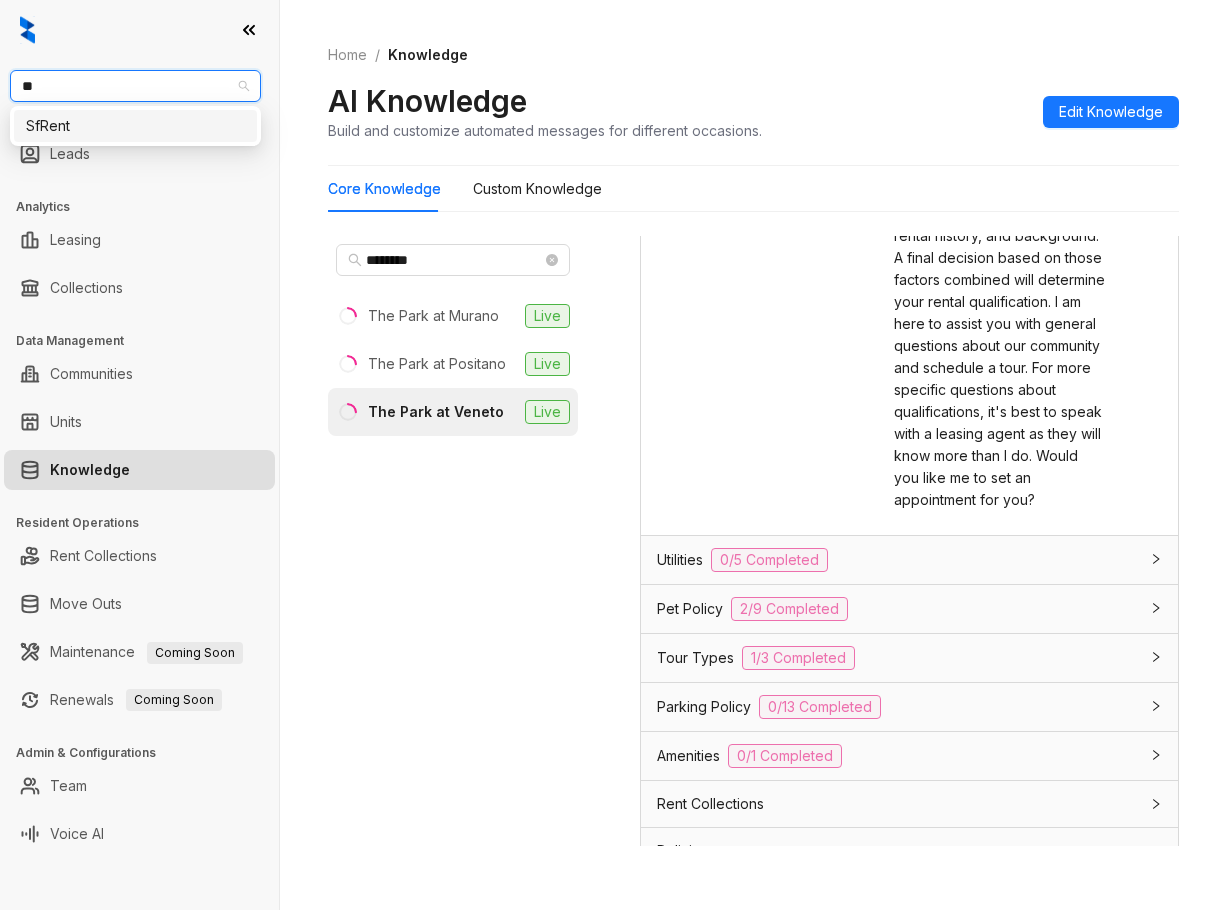 click on "SfRent" at bounding box center (135, 126) 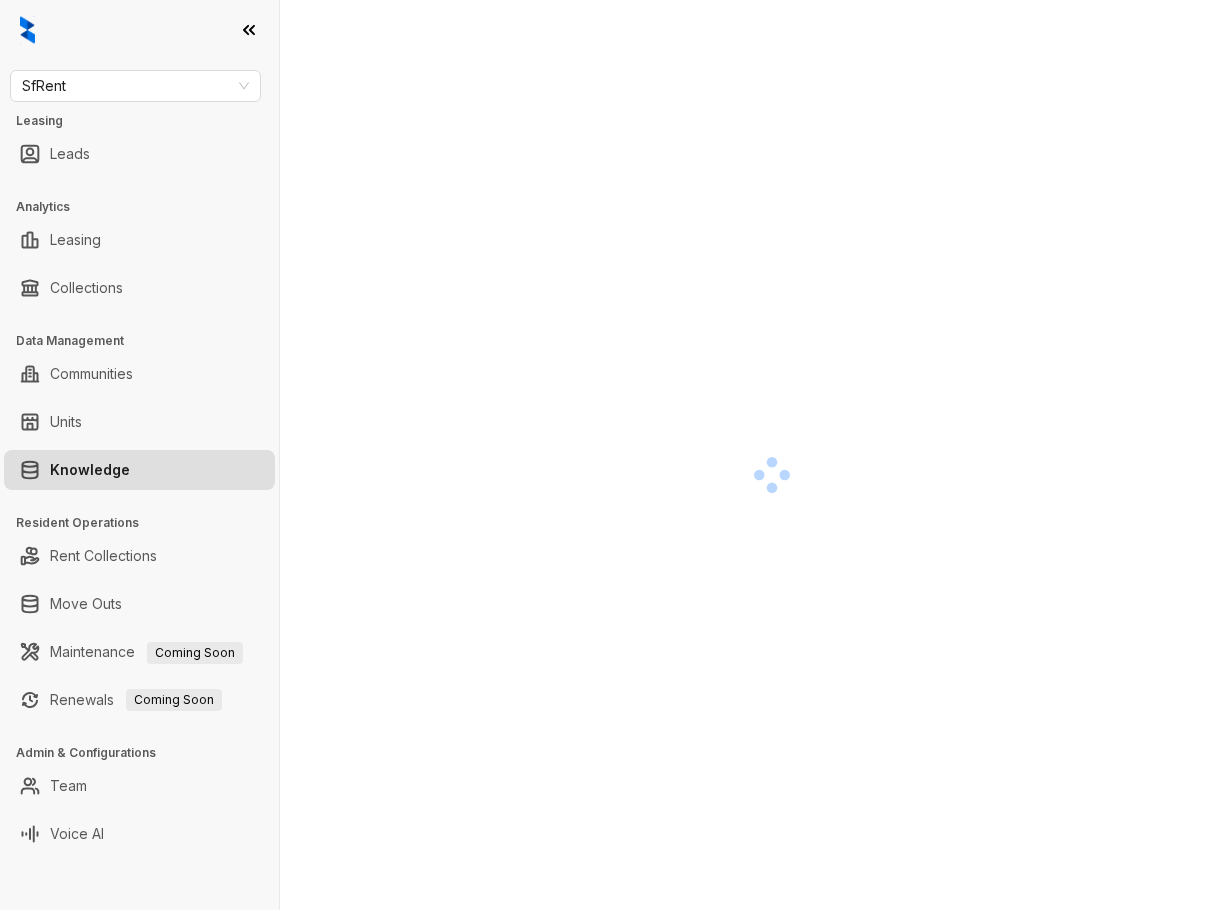 scroll, scrollTop: 0, scrollLeft: 0, axis: both 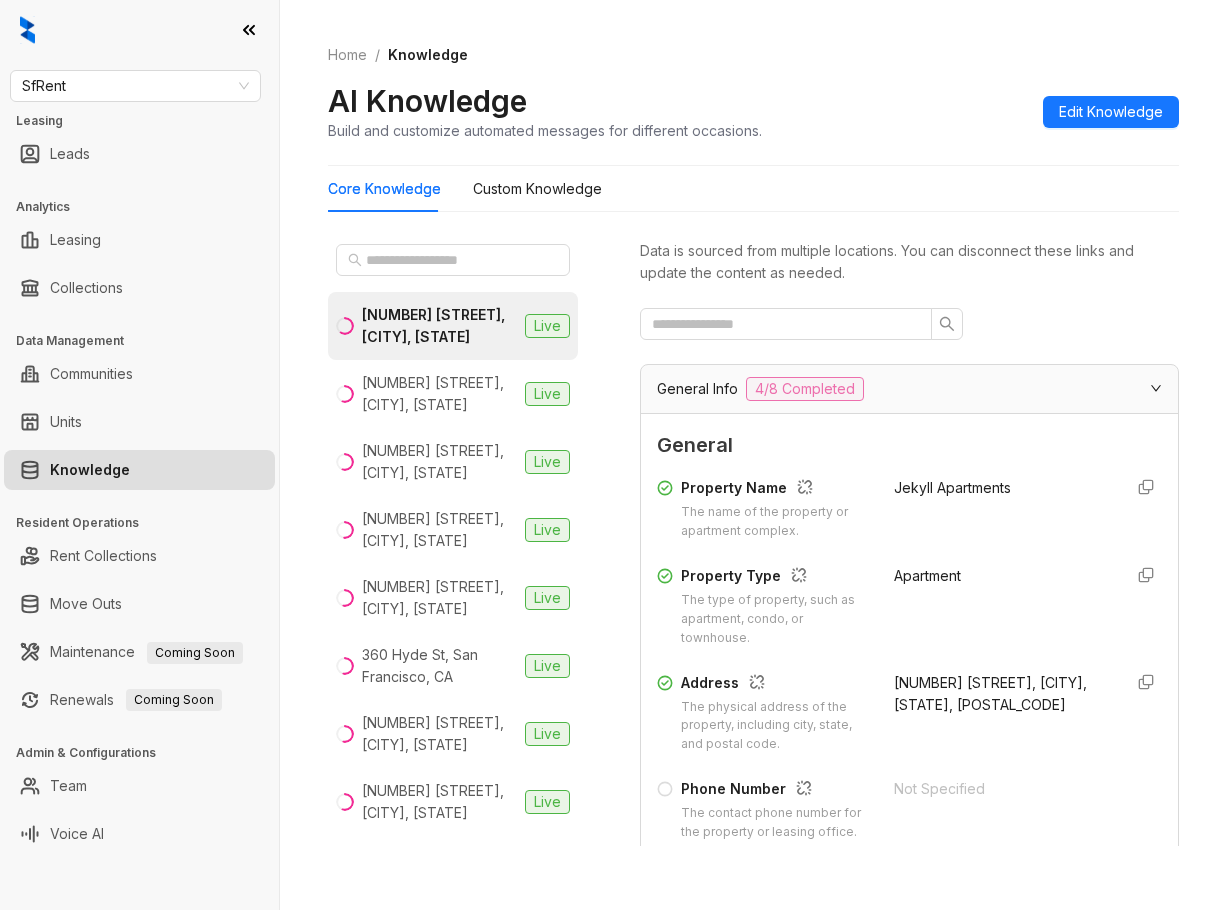 click on "Data is sourced from multiple locations. You can disconnect these links and update the content as needed." at bounding box center [909, 262] 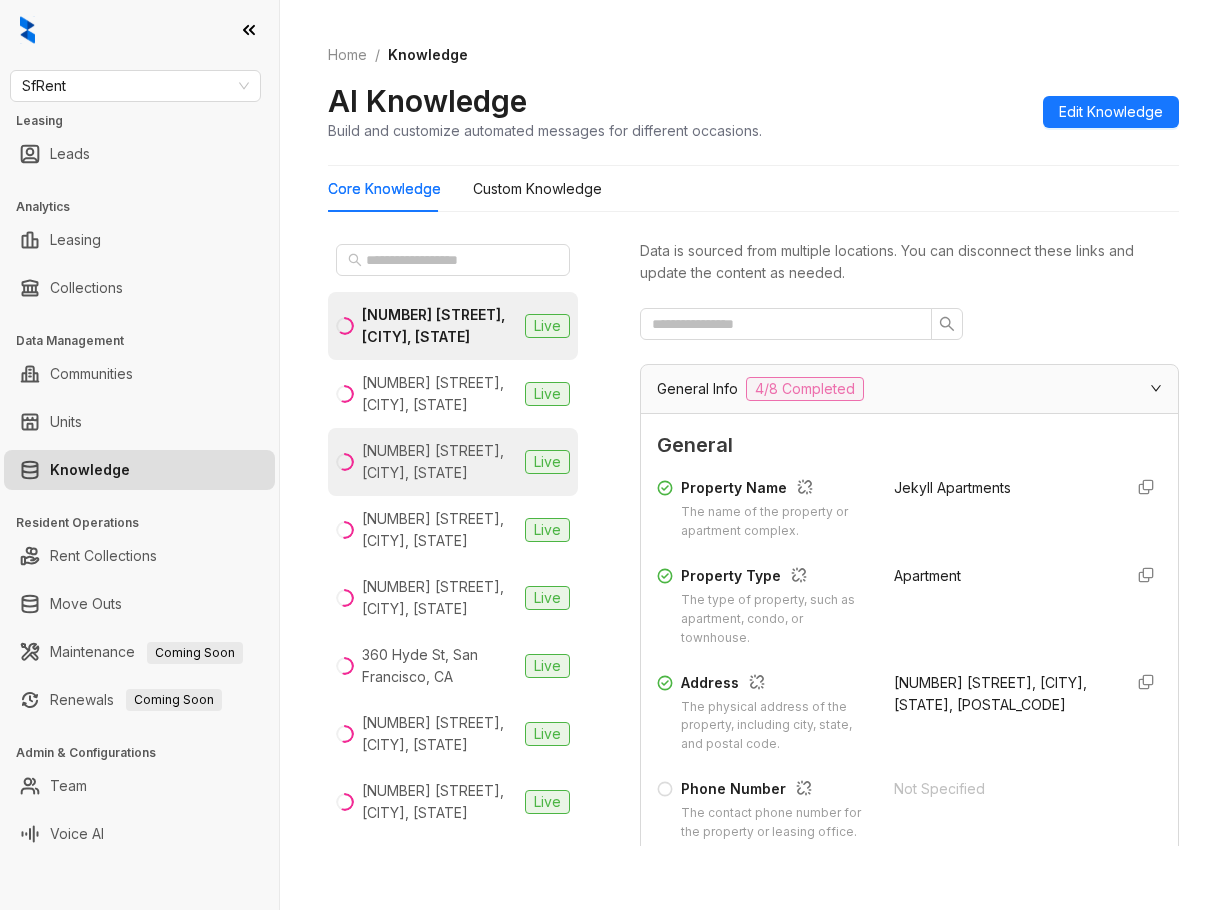 click on "1511 Jackson St, Oakland, CA" at bounding box center (439, 462) 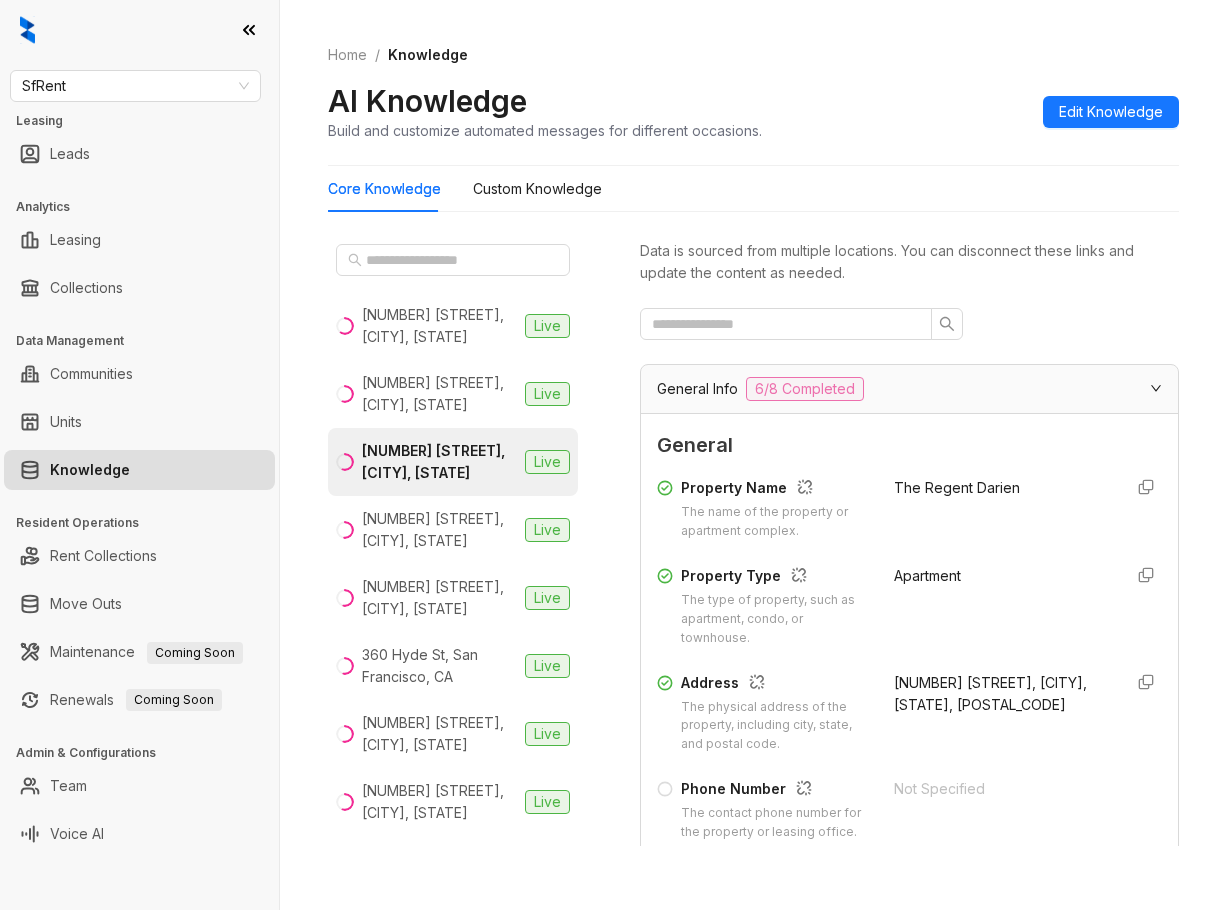 drag, startPoint x: 369, startPoint y: 456, endPoint x: 490, endPoint y: 446, distance: 121.41252 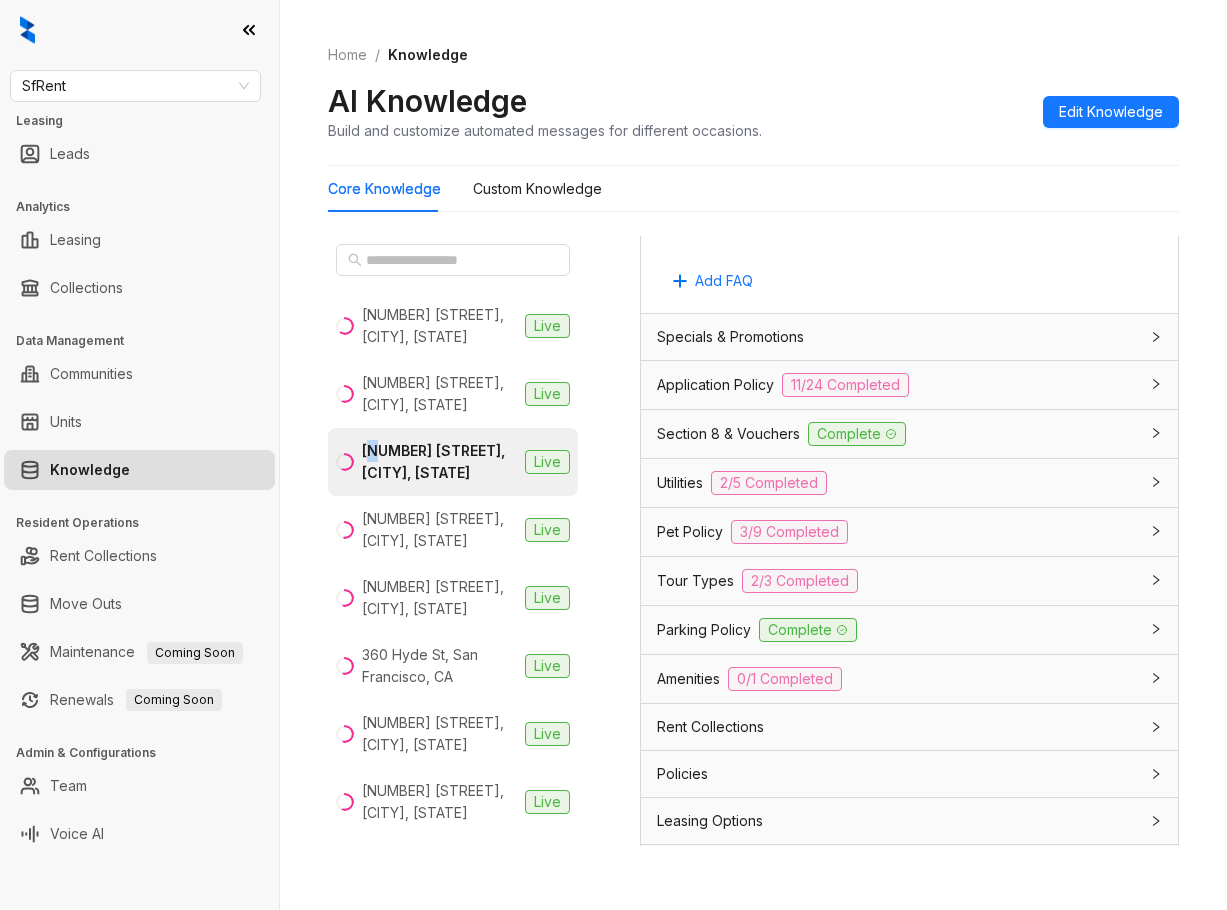 scroll, scrollTop: 1526, scrollLeft: 0, axis: vertical 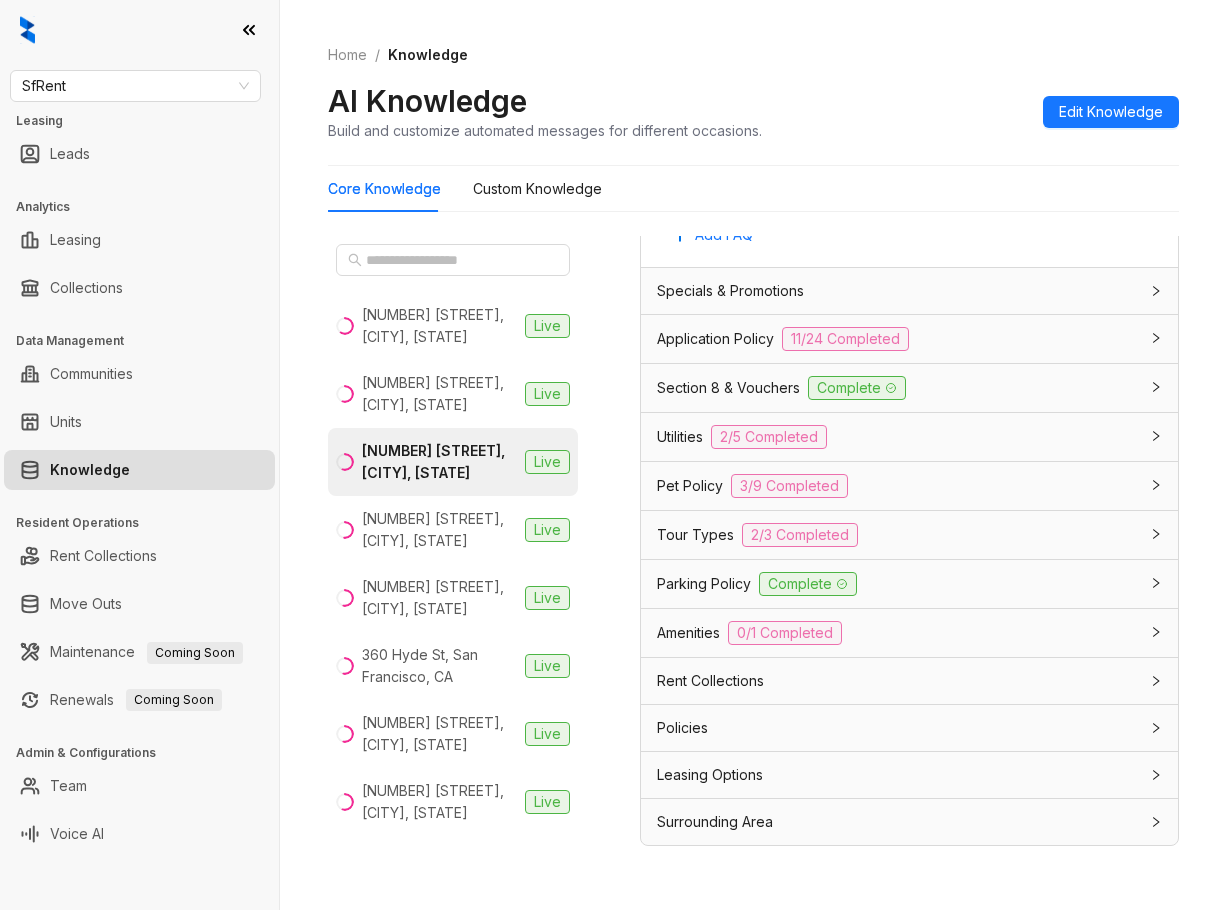 click on "Application Policy" at bounding box center [715, 339] 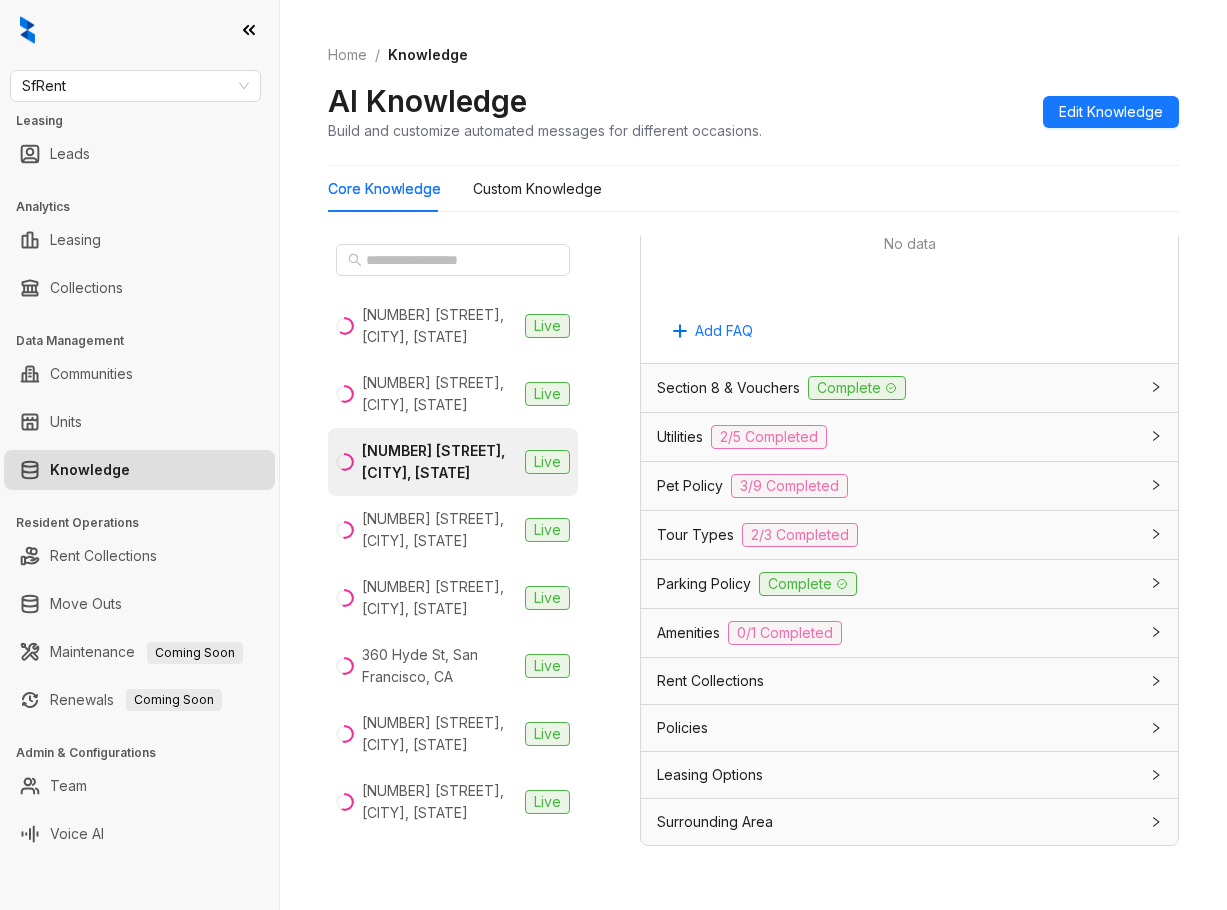 scroll, scrollTop: 4274, scrollLeft: 0, axis: vertical 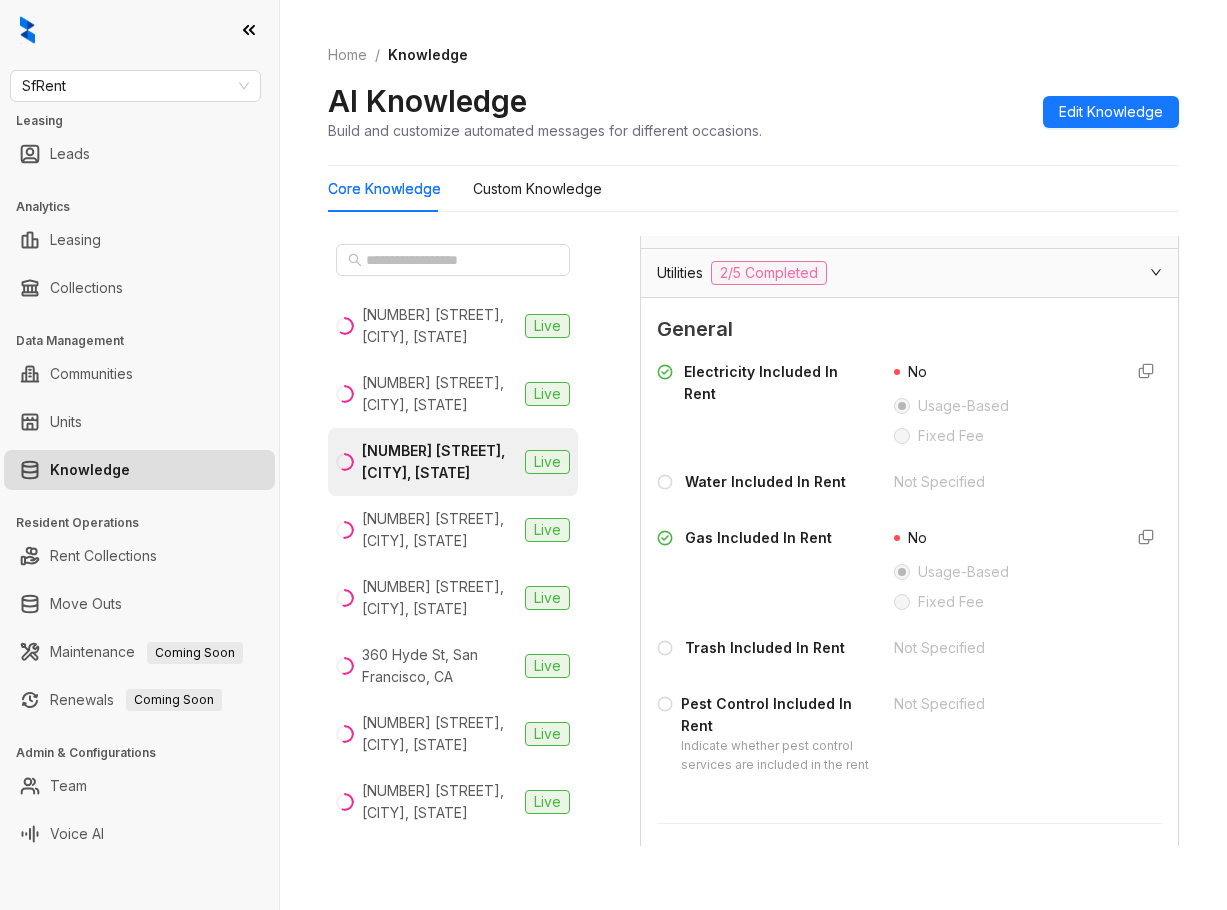 click on "Home  /  Knowledge AI Knowledge Build and customize automated messages for different occasions. Edit Knowledge" at bounding box center (753, 93) 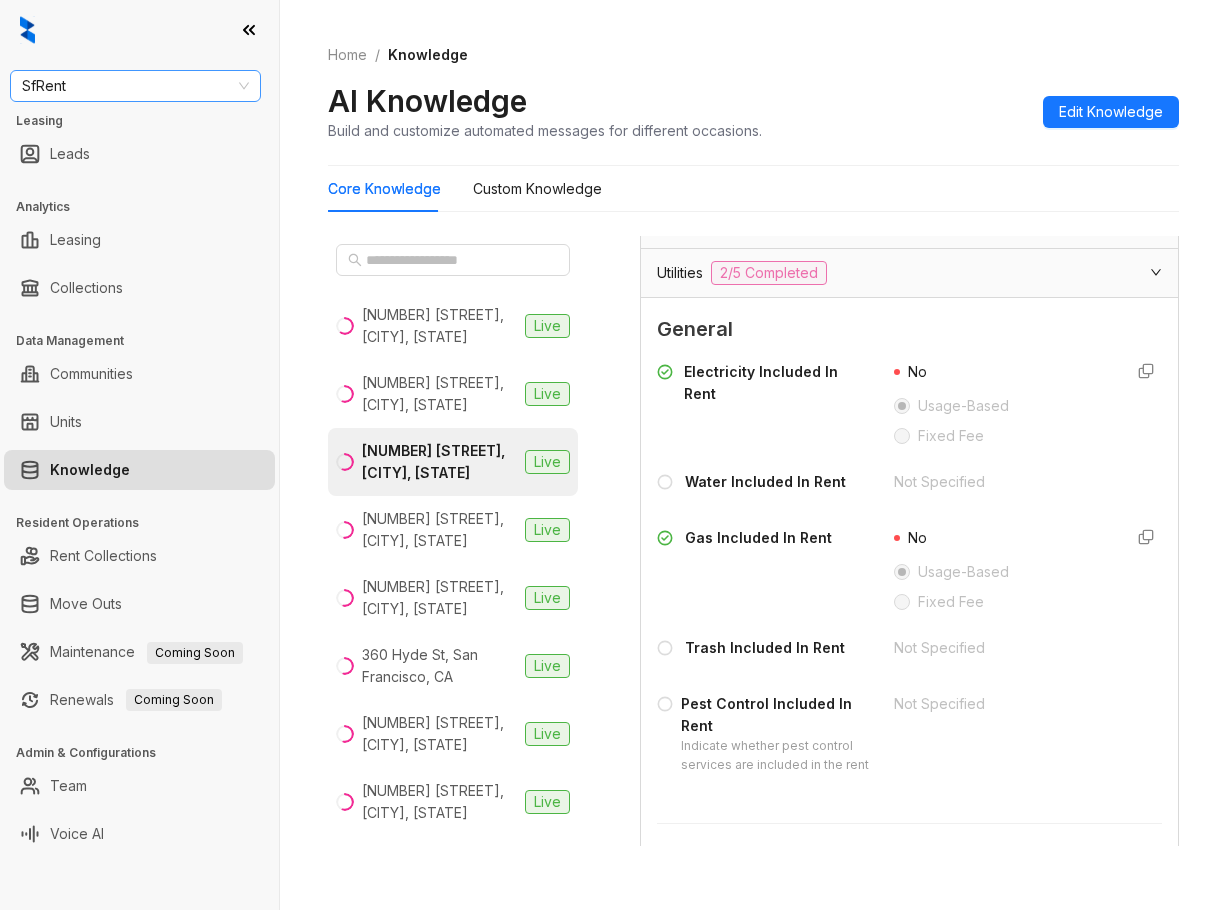 click on "SfRent" at bounding box center [135, 86] 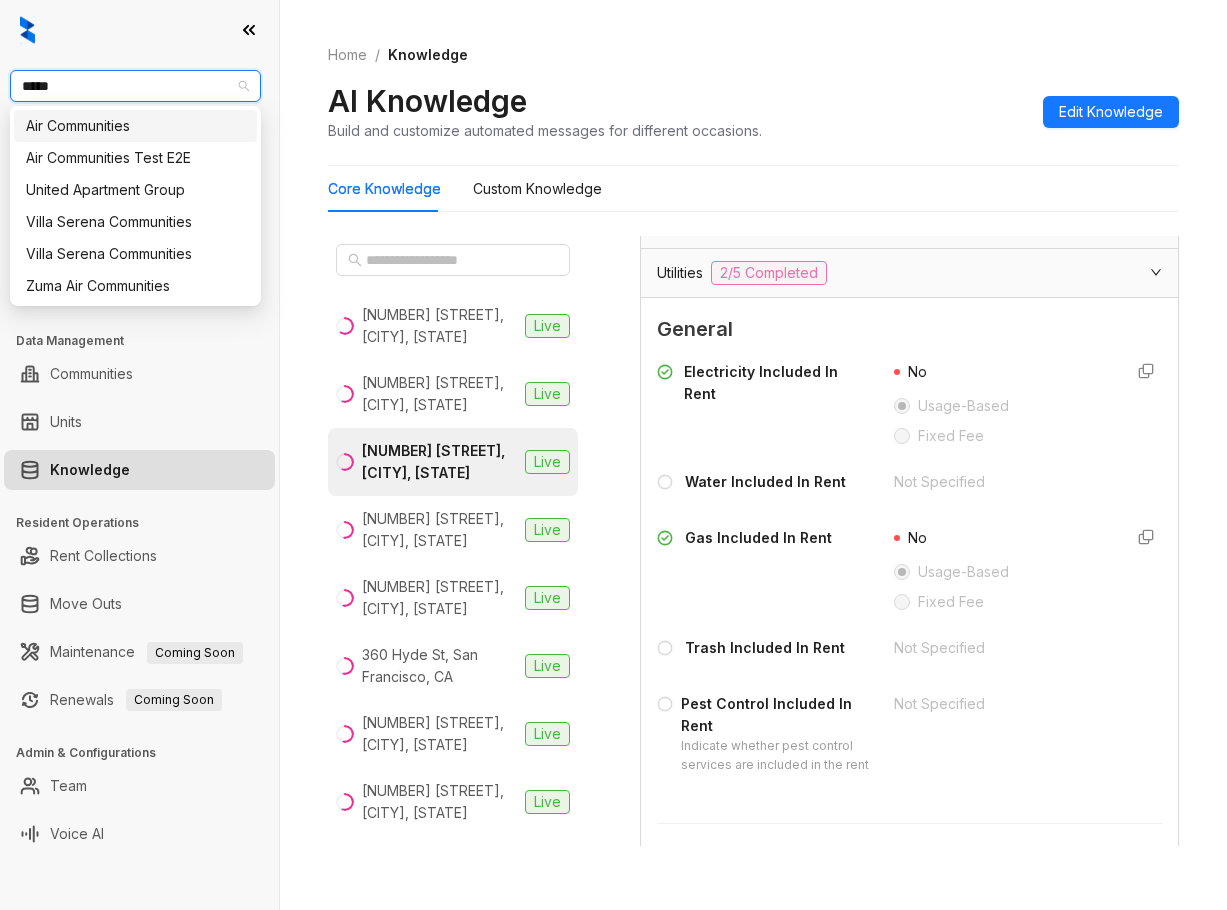 type on "******" 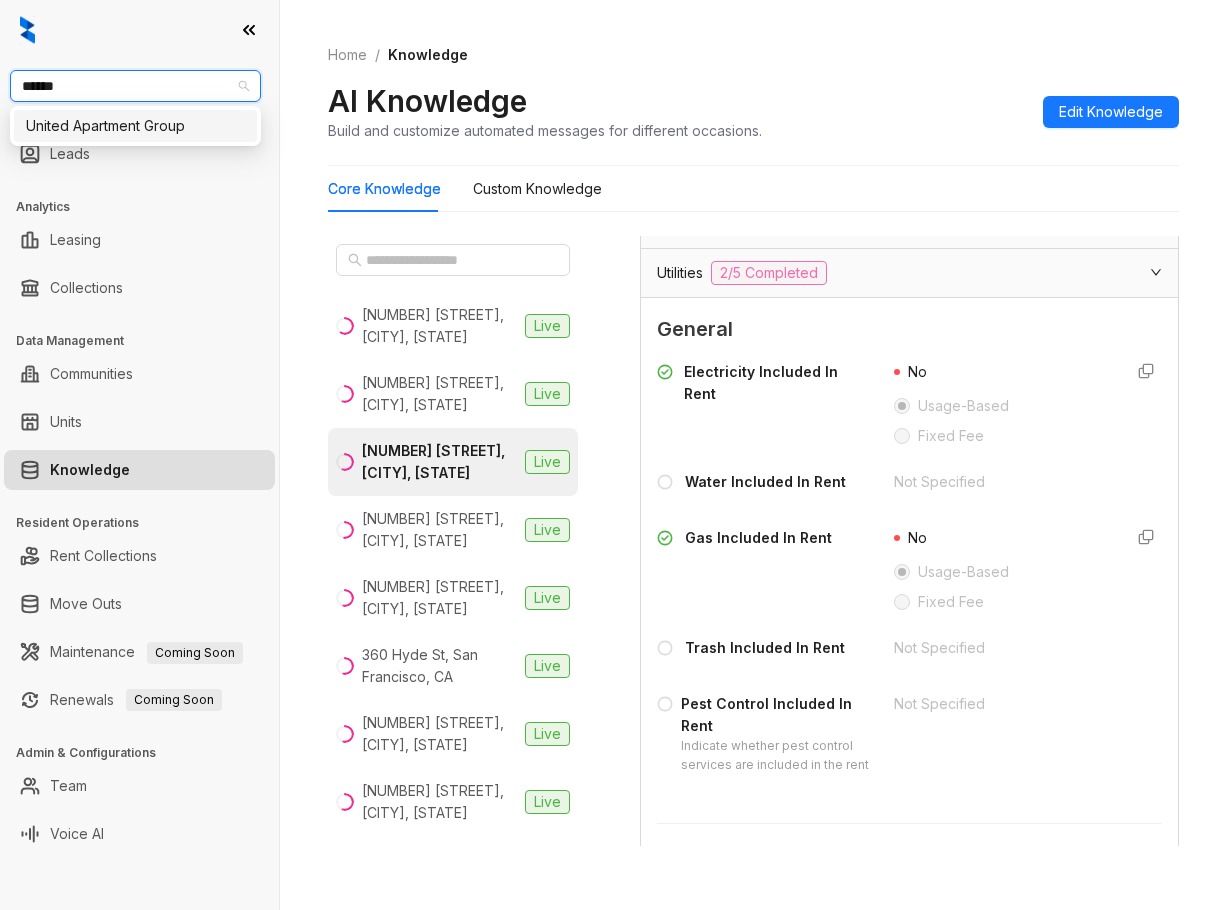 click on "United Apartment Group" at bounding box center (135, 126) 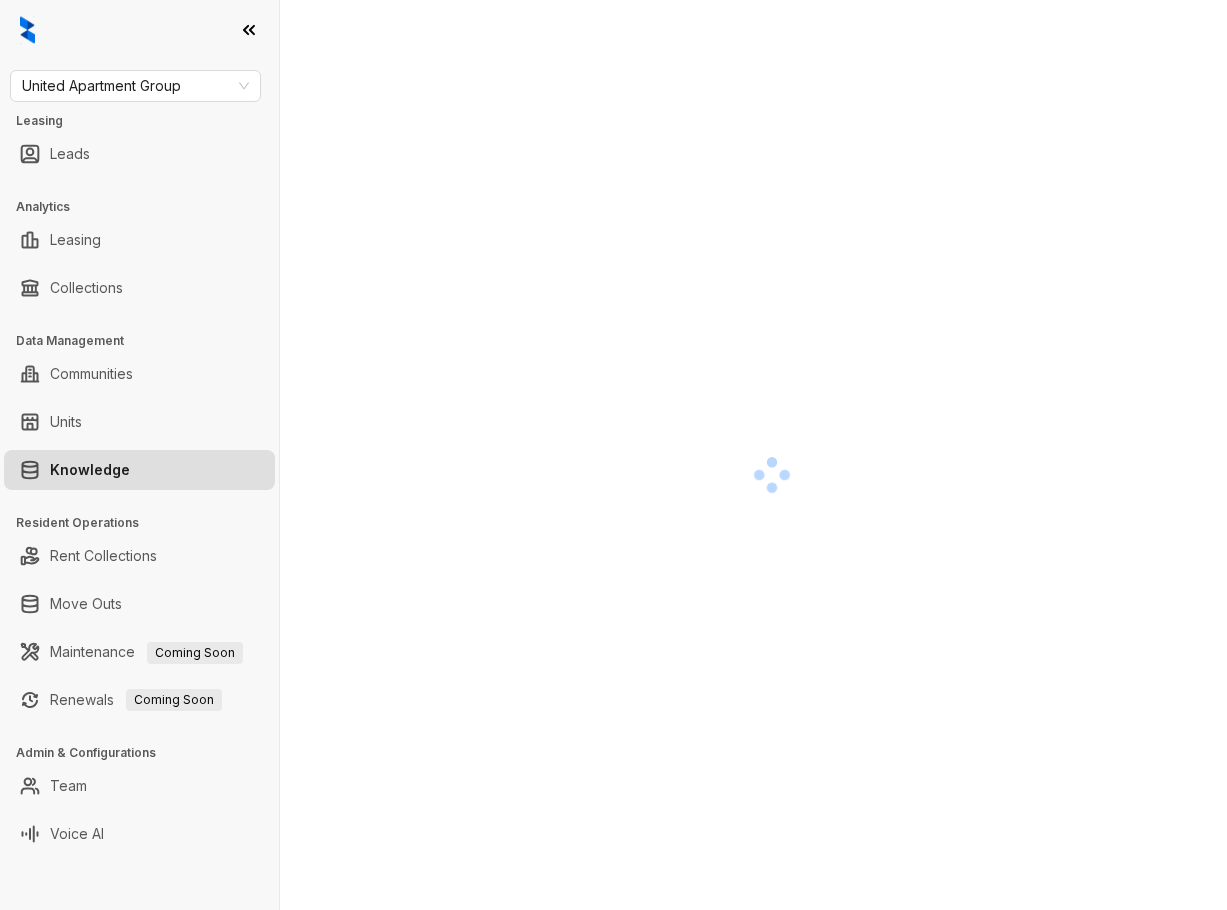 scroll, scrollTop: 0, scrollLeft: 0, axis: both 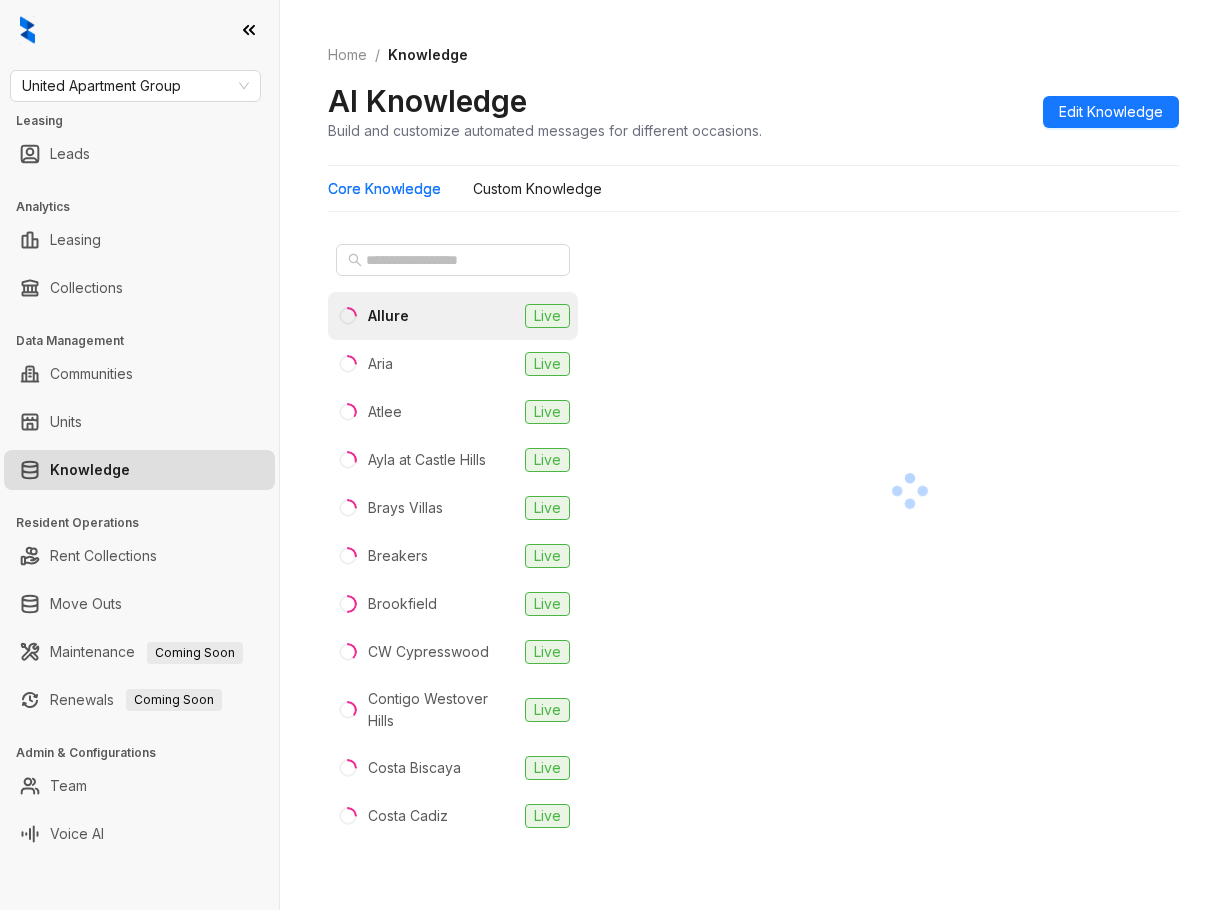 click on "Knowledge" at bounding box center (90, 470) 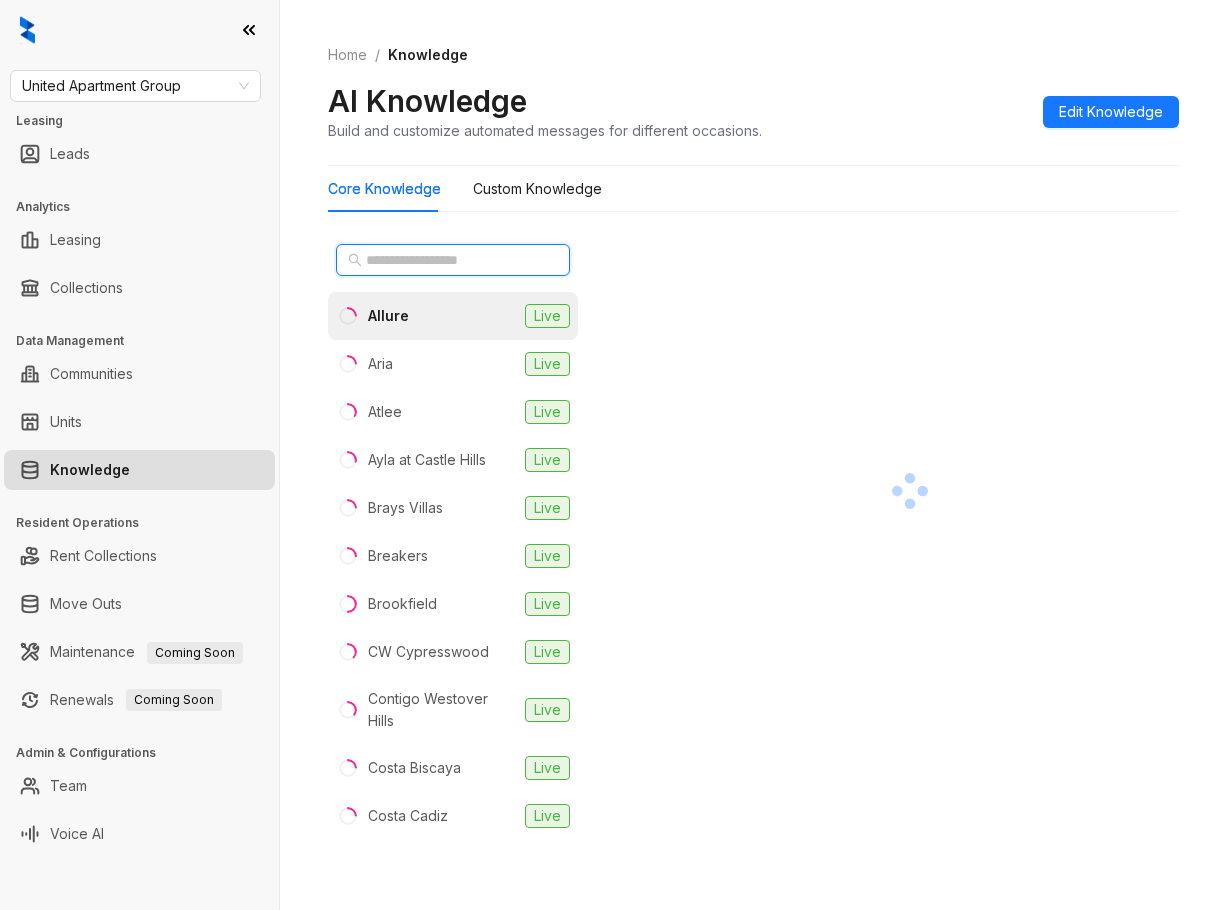 click at bounding box center [454, 260] 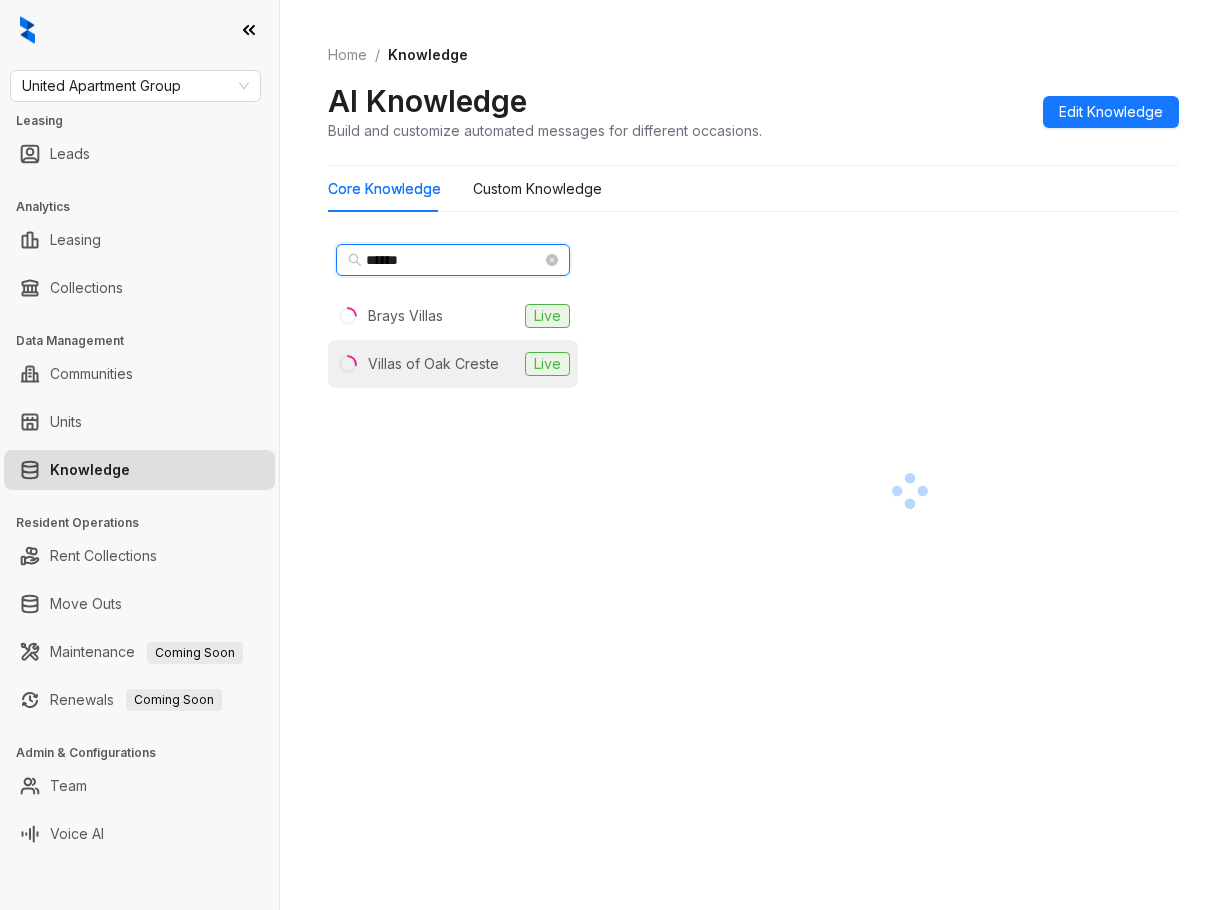 type on "******" 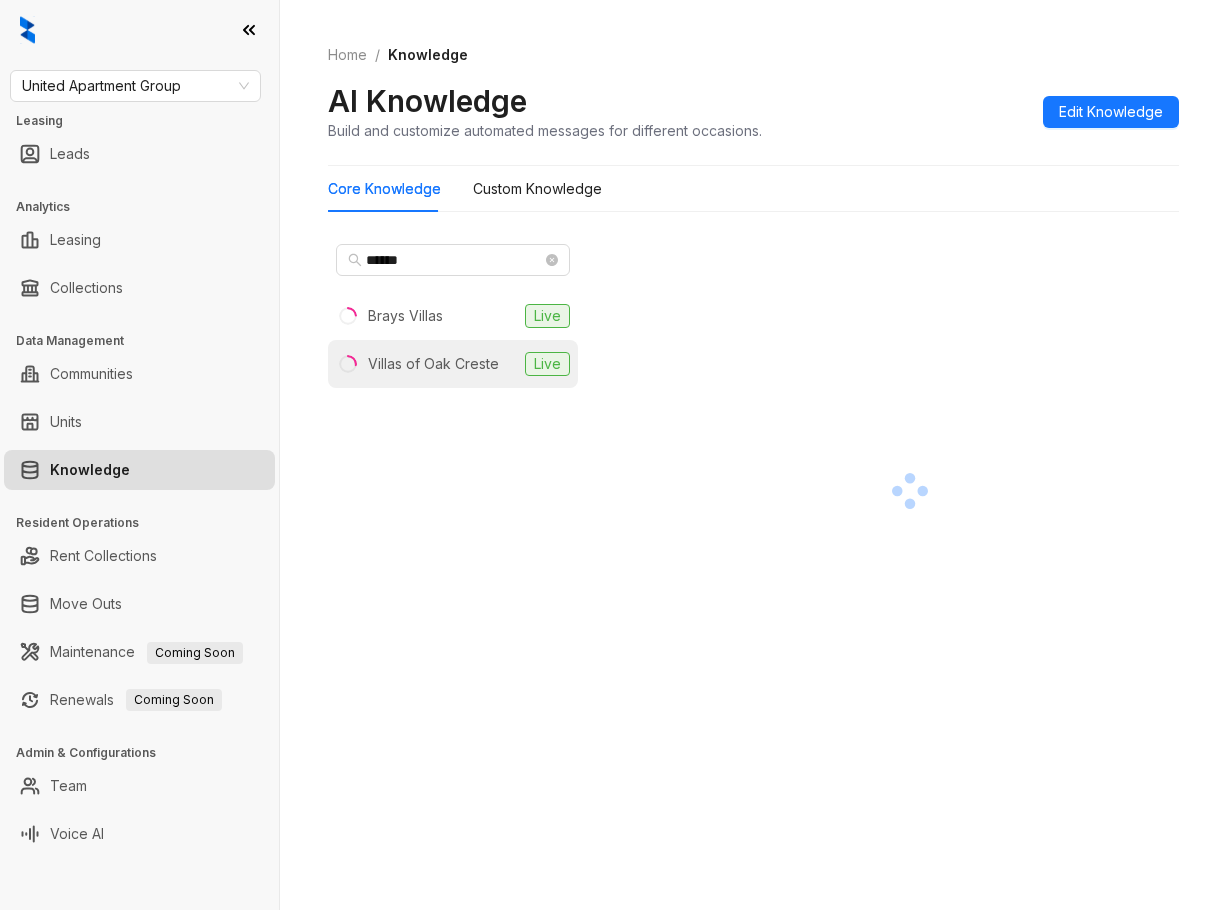 click on "Villas of Oak Creste Live" at bounding box center [453, 364] 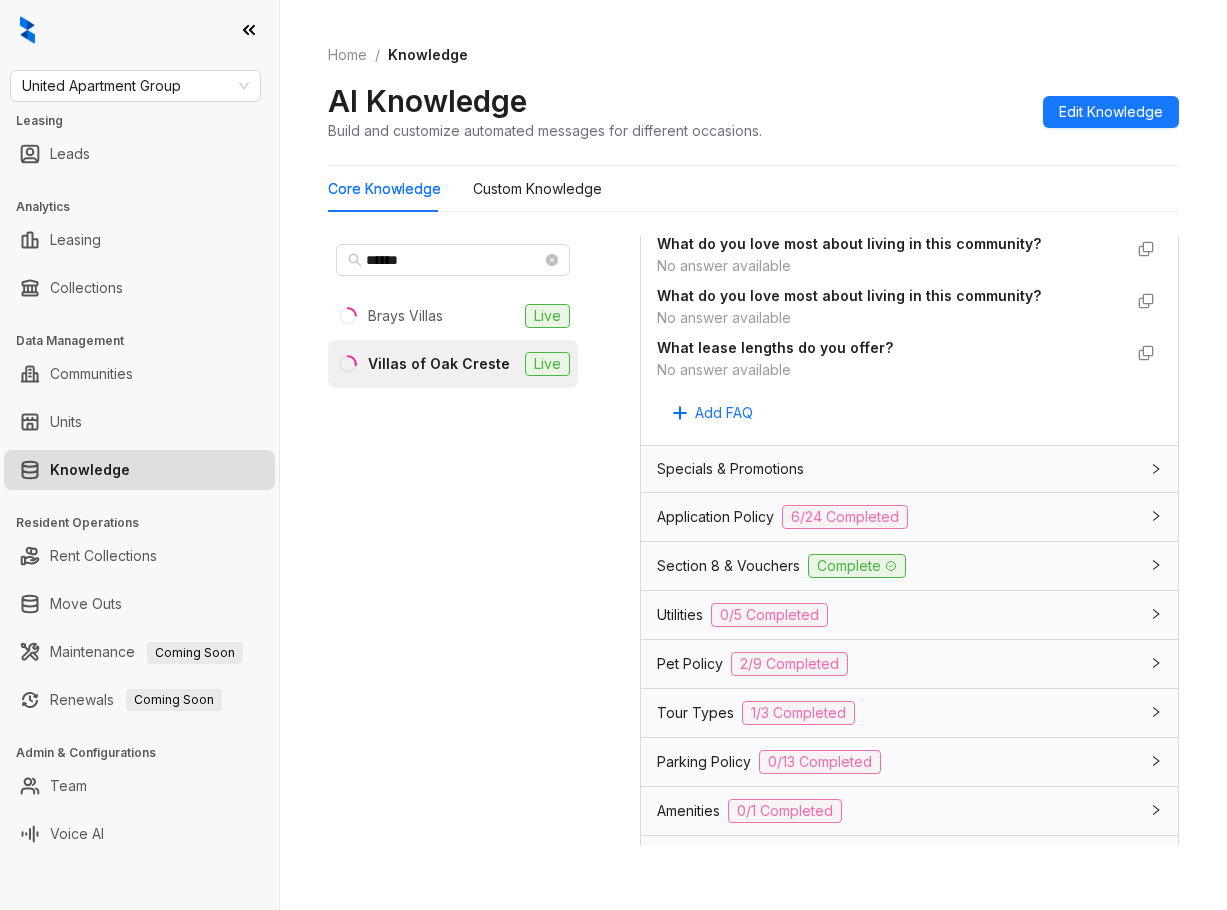 scroll, scrollTop: 1900, scrollLeft: 0, axis: vertical 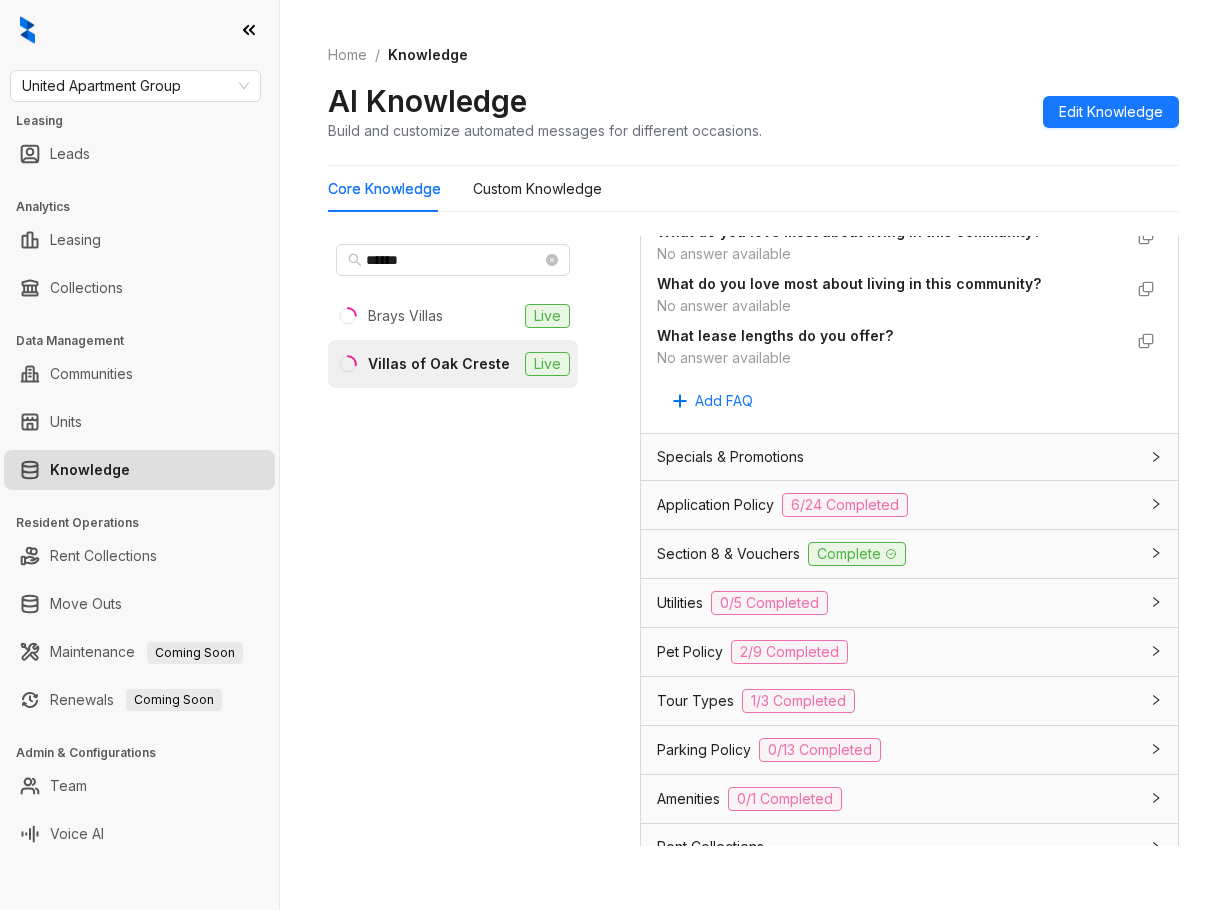 click on "Application Policy" at bounding box center [715, 505] 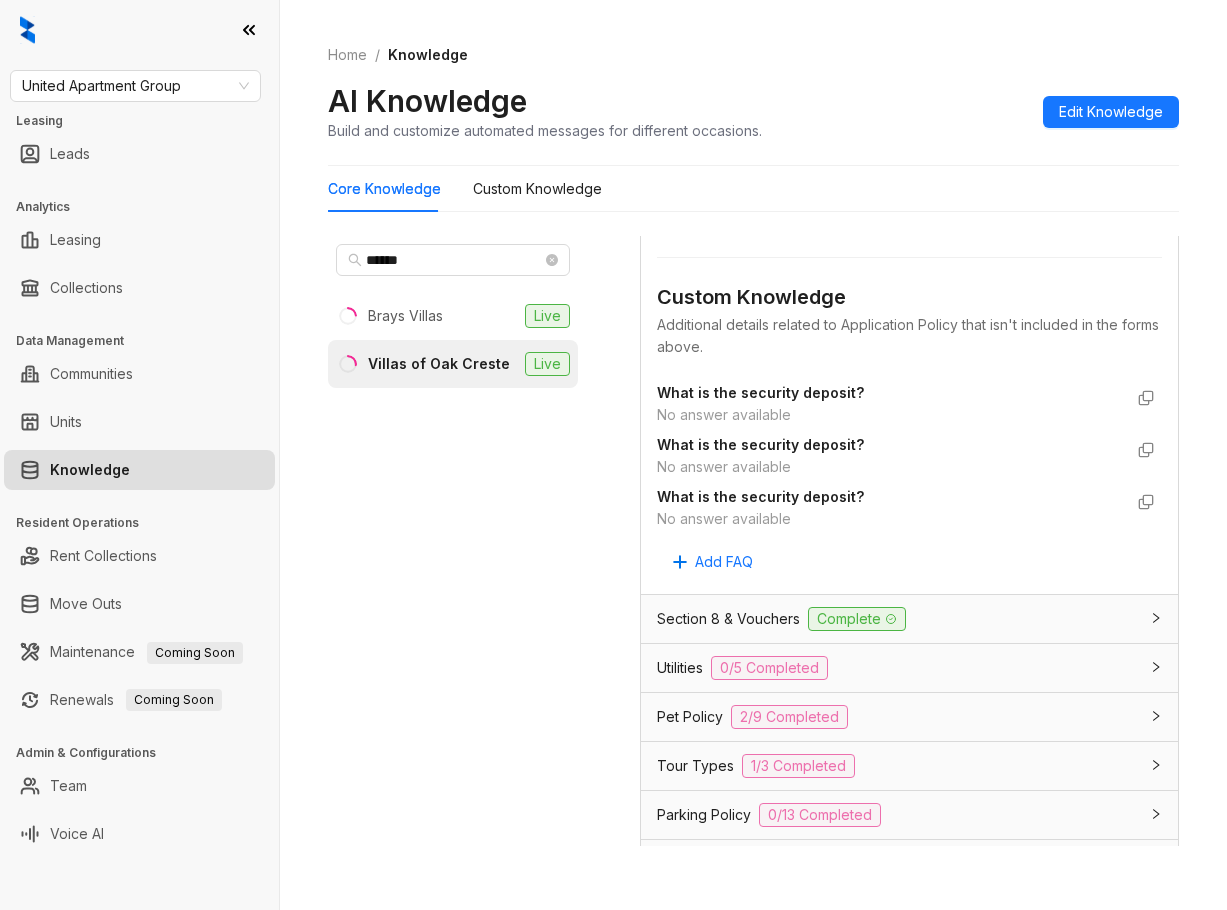 scroll, scrollTop: 4700, scrollLeft: 0, axis: vertical 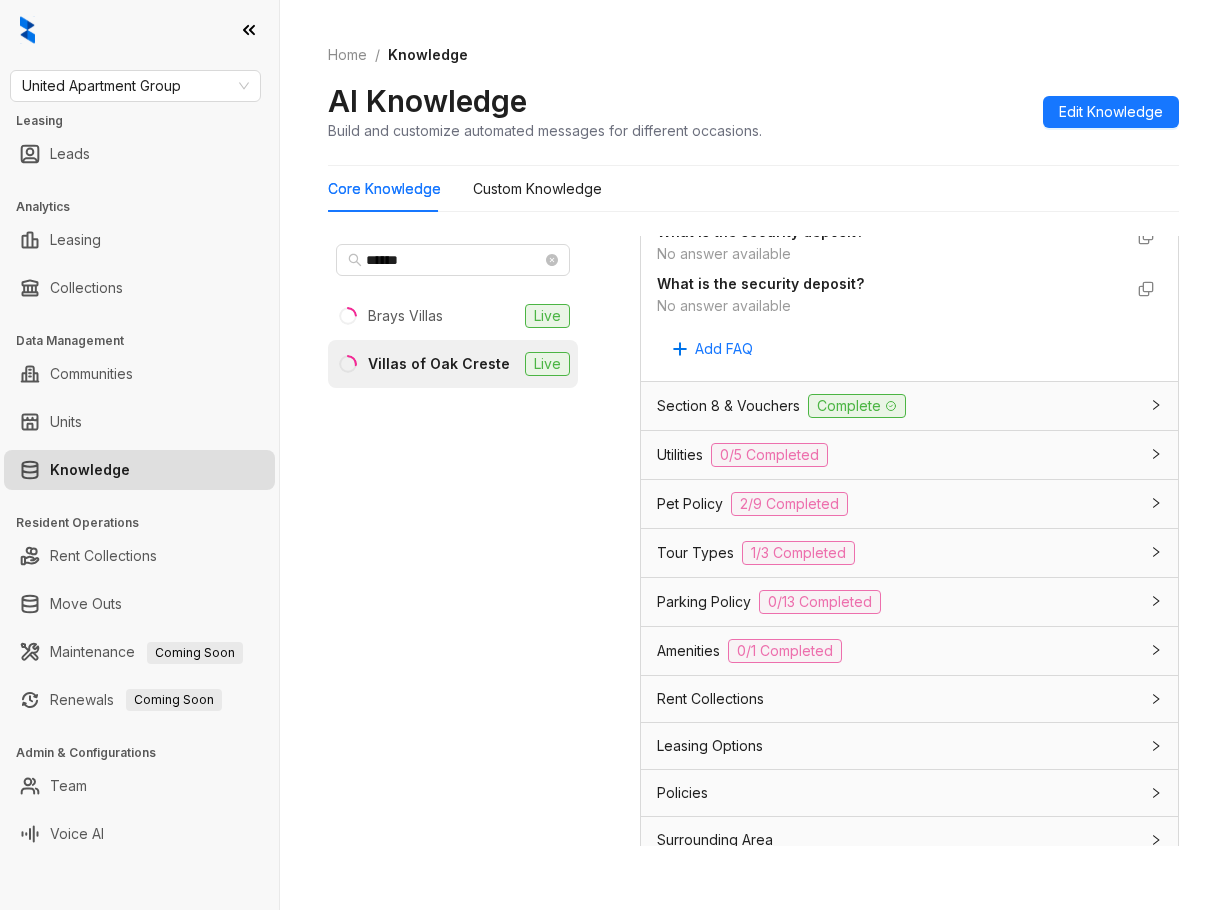 click on "****** Brays Villas Live Villas of Oak Creste Live" at bounding box center (453, 541) 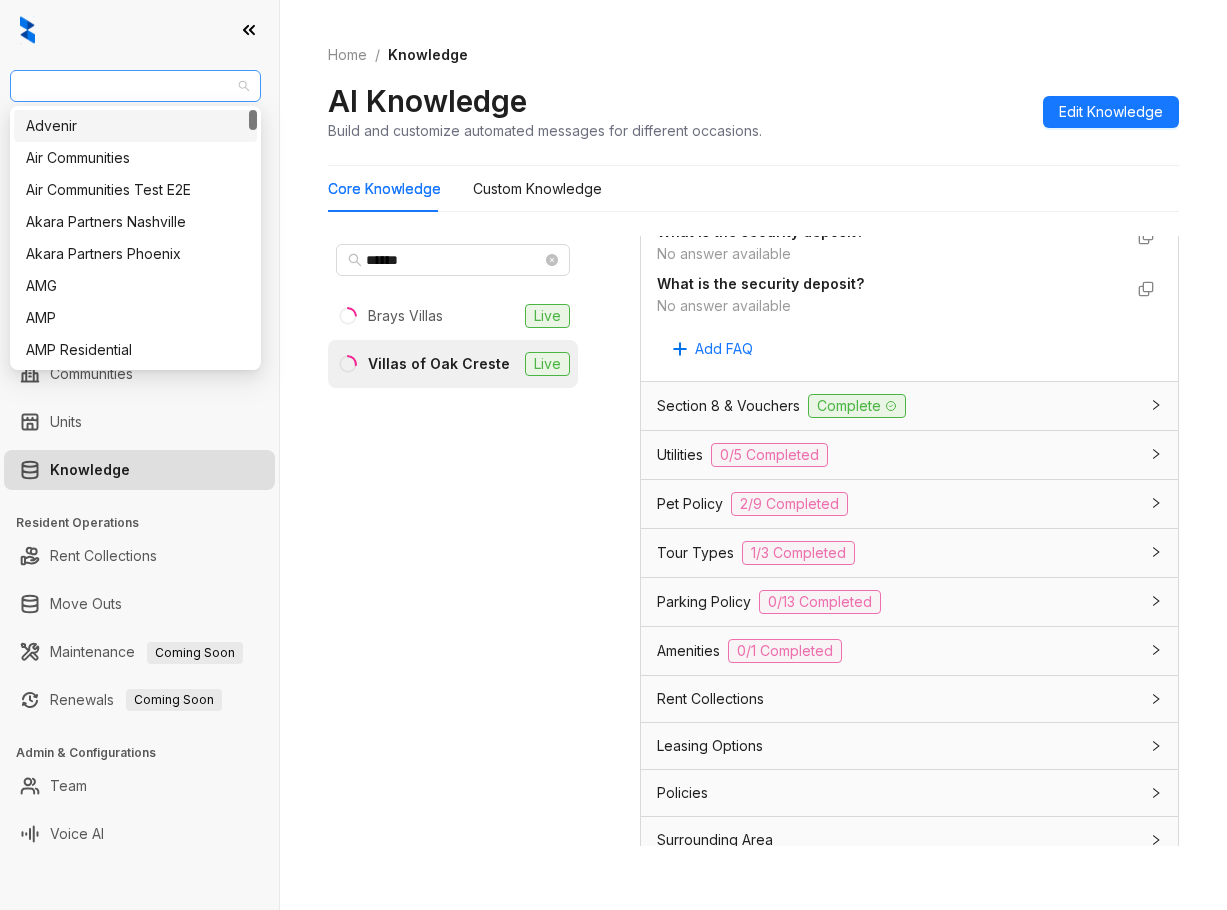 drag, startPoint x: 205, startPoint y: 82, endPoint x: 19, endPoint y: 84, distance: 186.01076 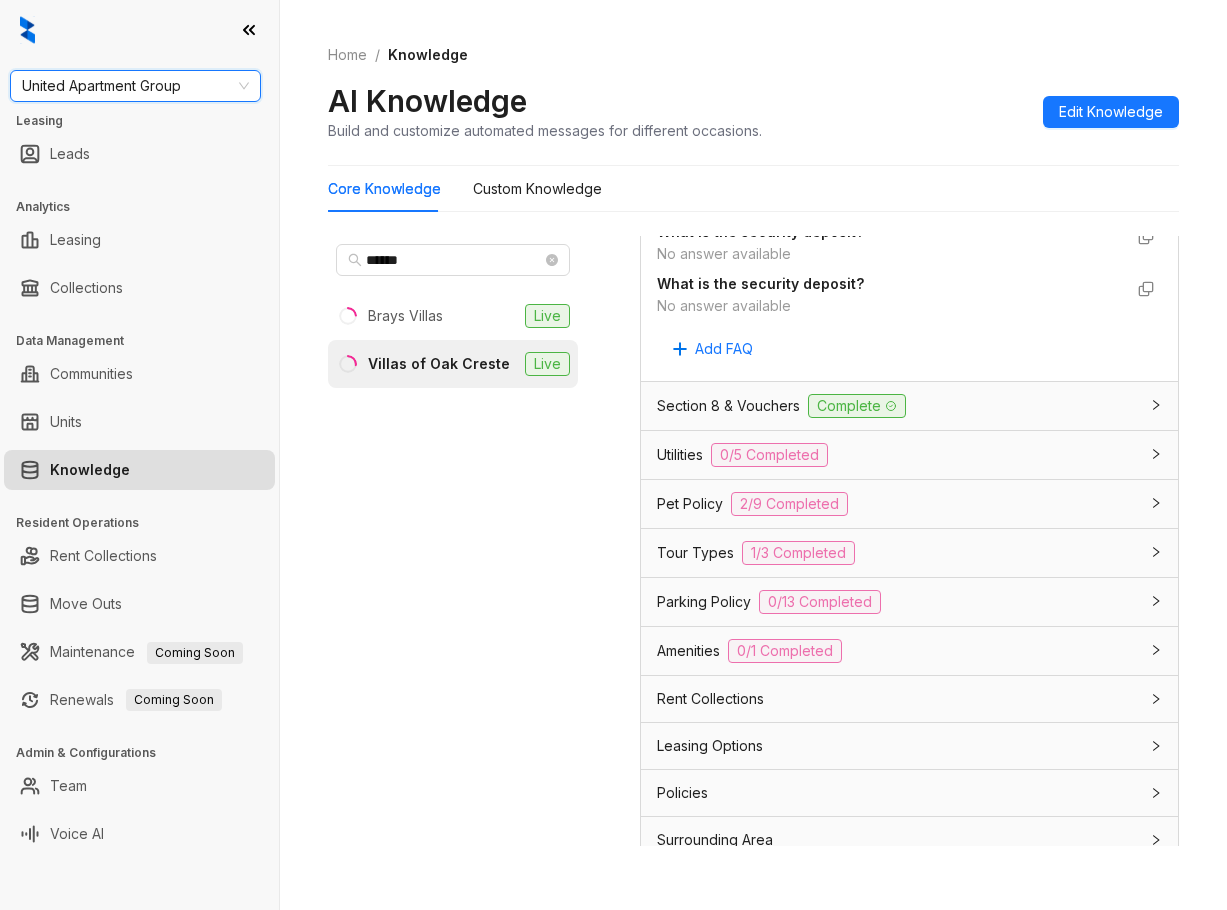 click on "United Apartment Group" at bounding box center (135, 86) 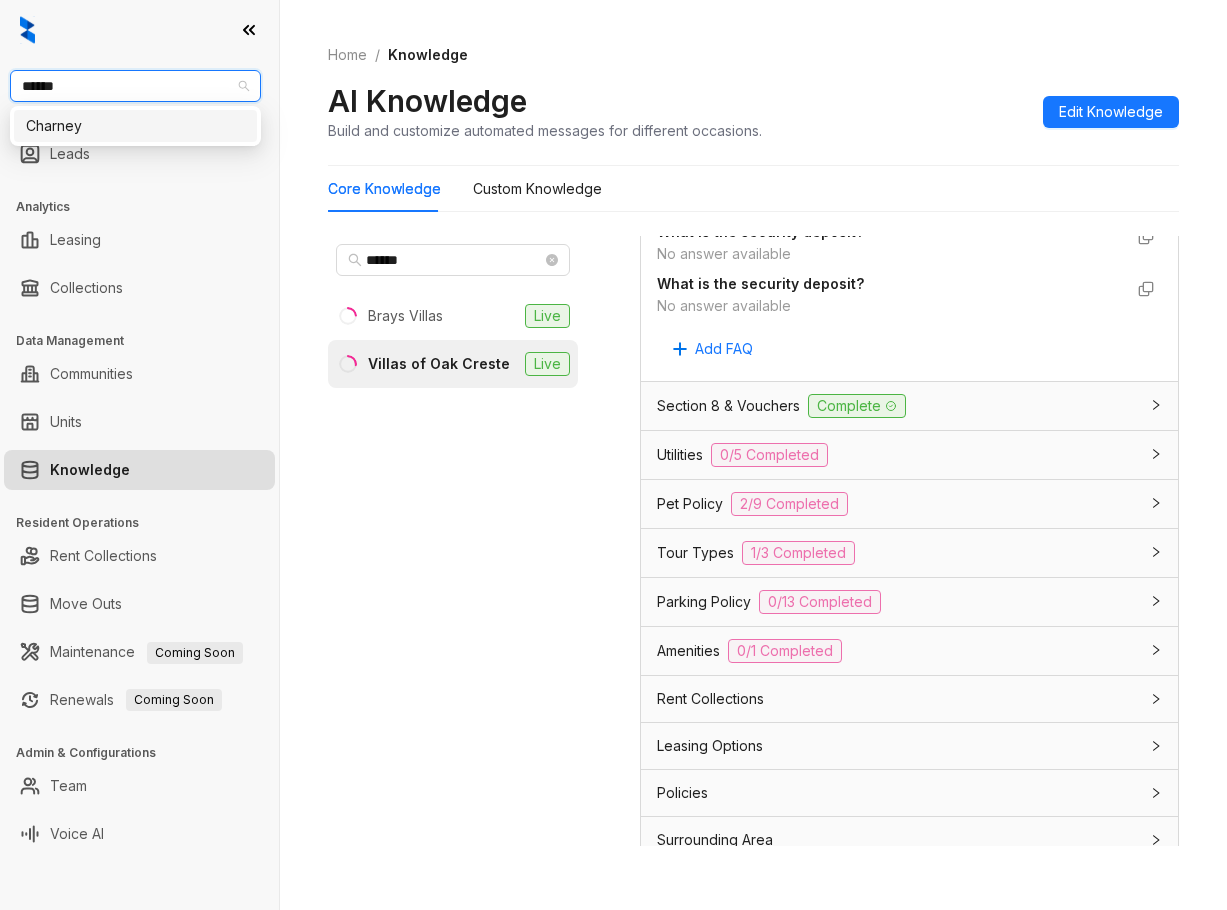 type on "*******" 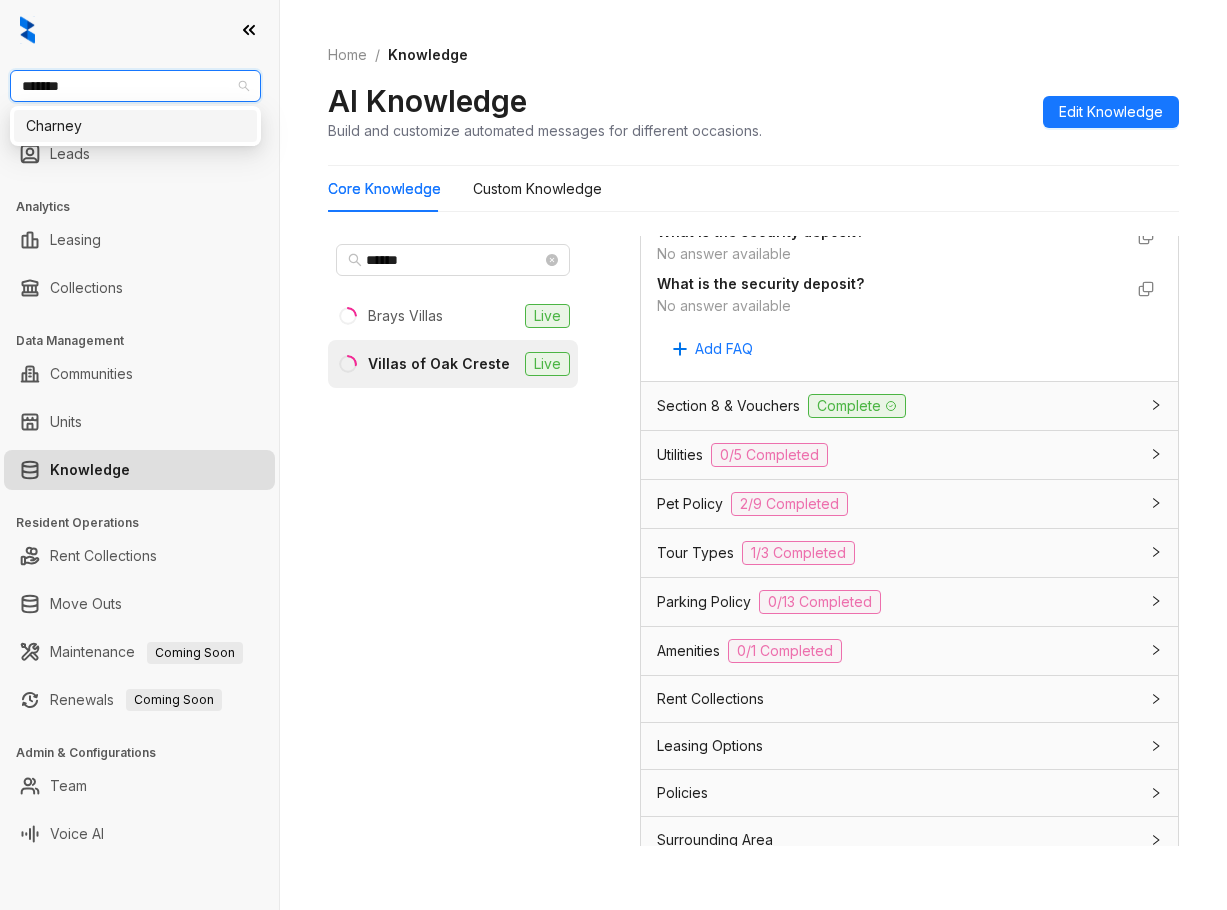 click on "Charney" at bounding box center (135, 126) 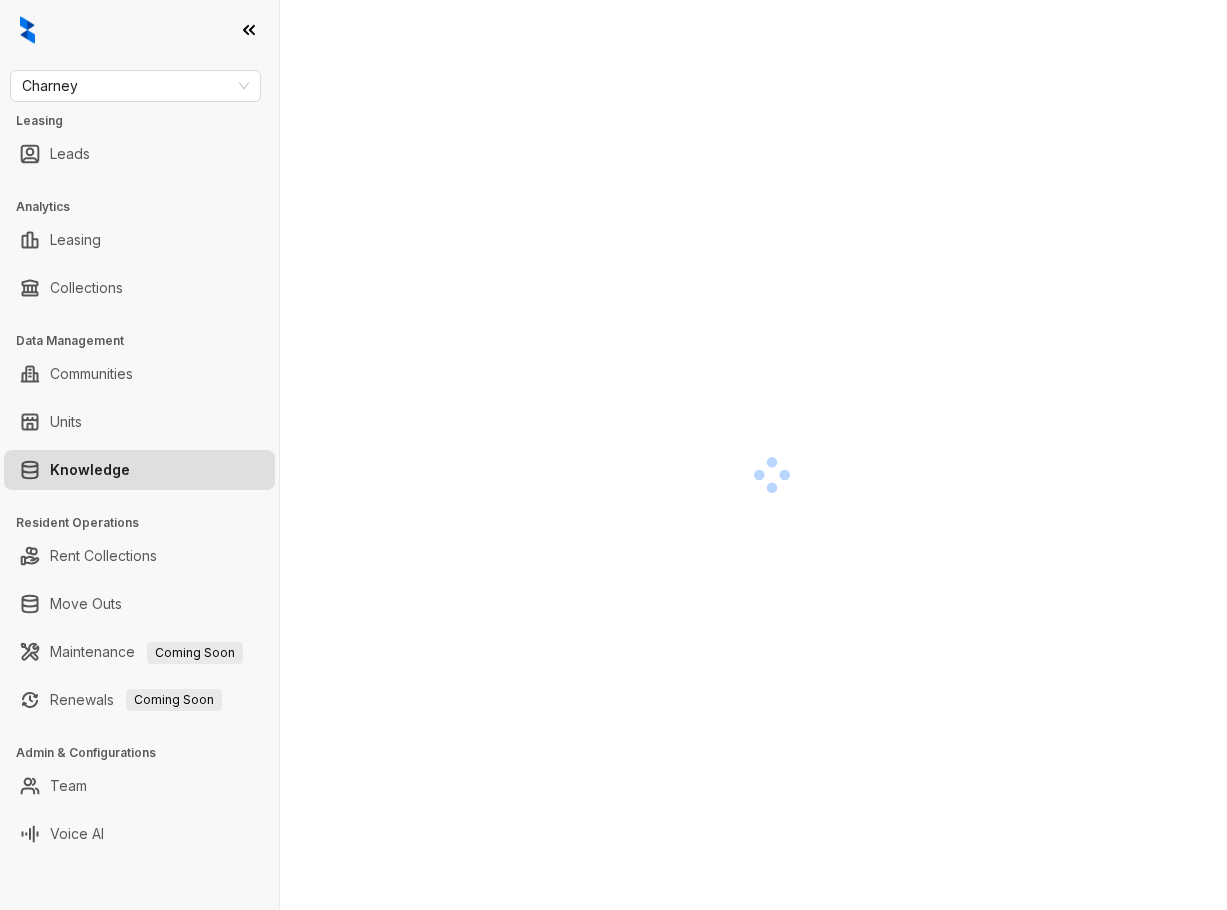 scroll, scrollTop: 0, scrollLeft: 0, axis: both 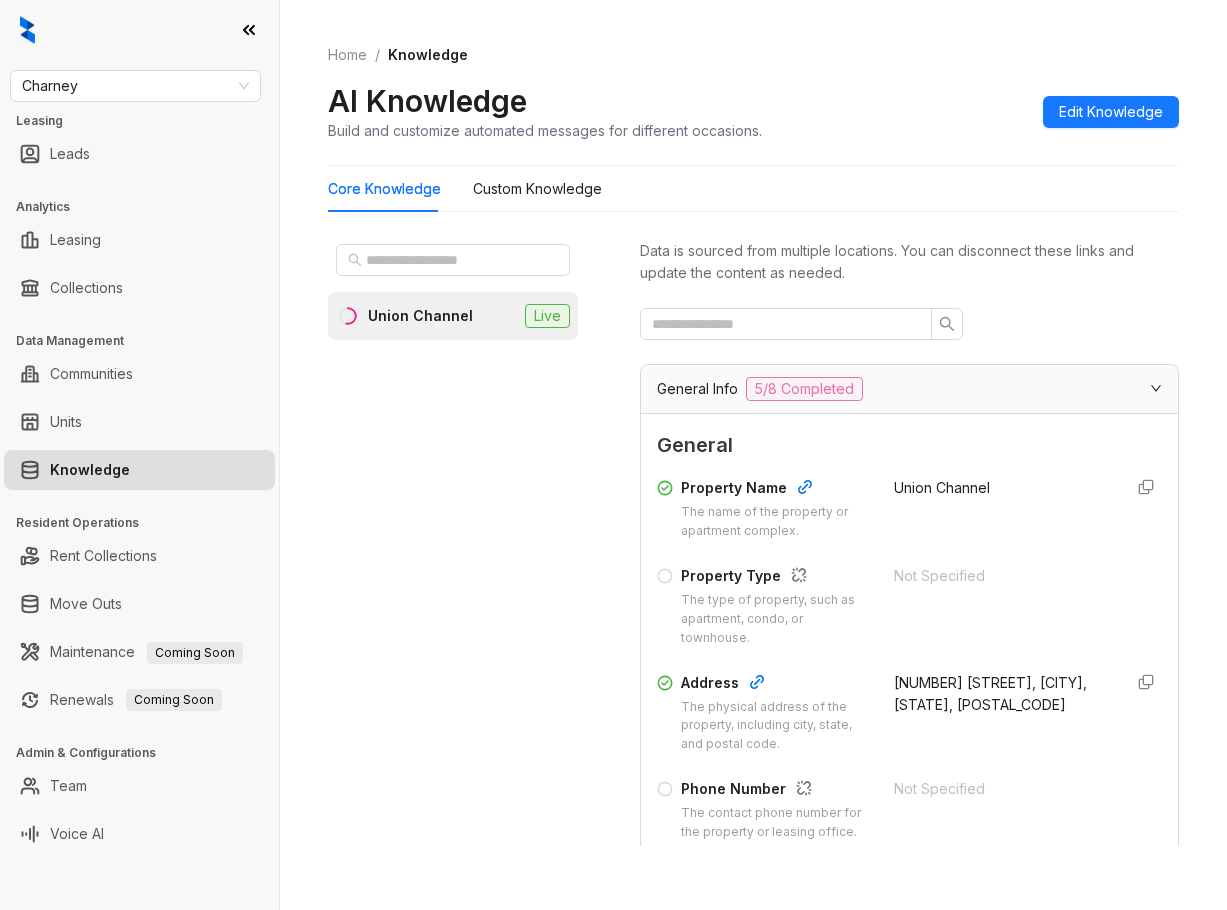 click on "Union Channel Live" at bounding box center (453, 541) 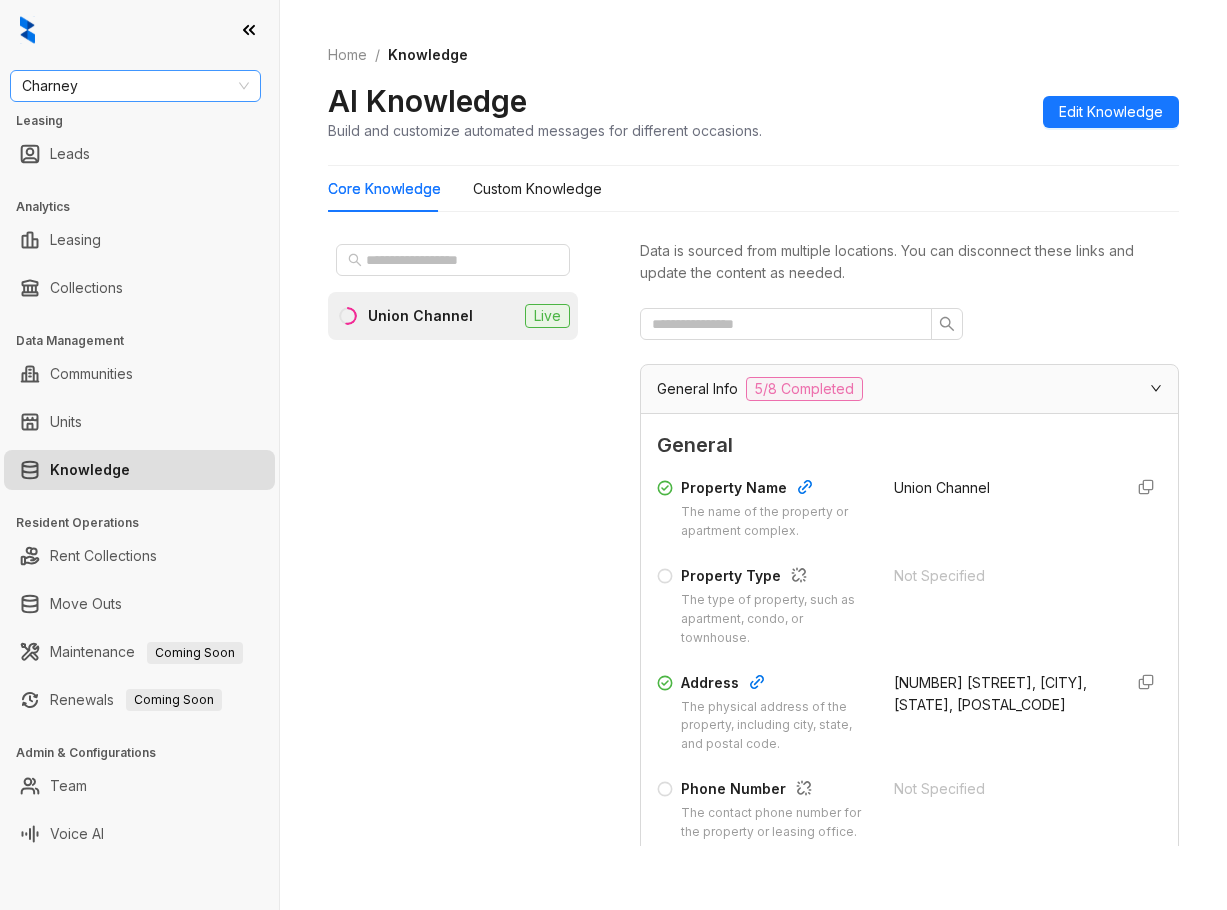 click on "Charney" at bounding box center (135, 86) 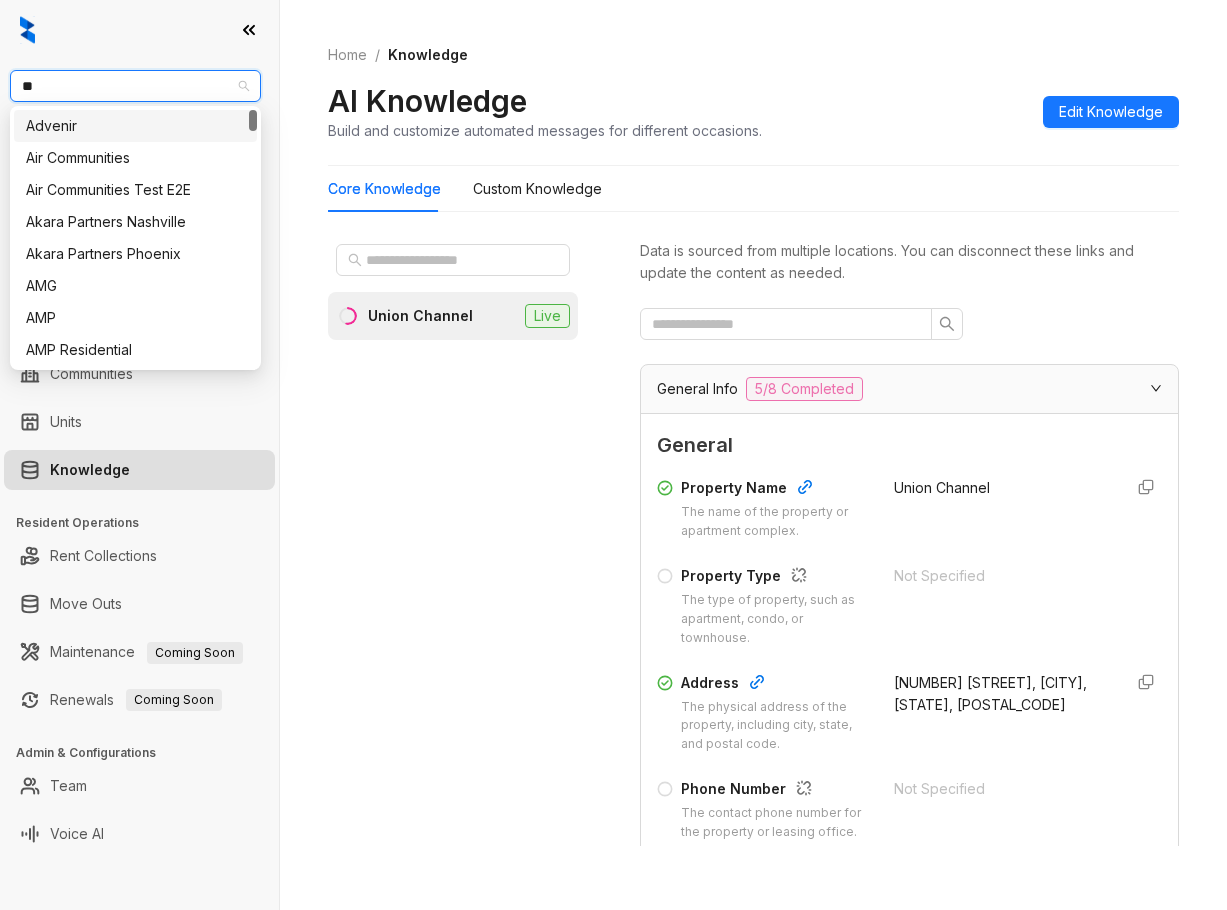 type on "***" 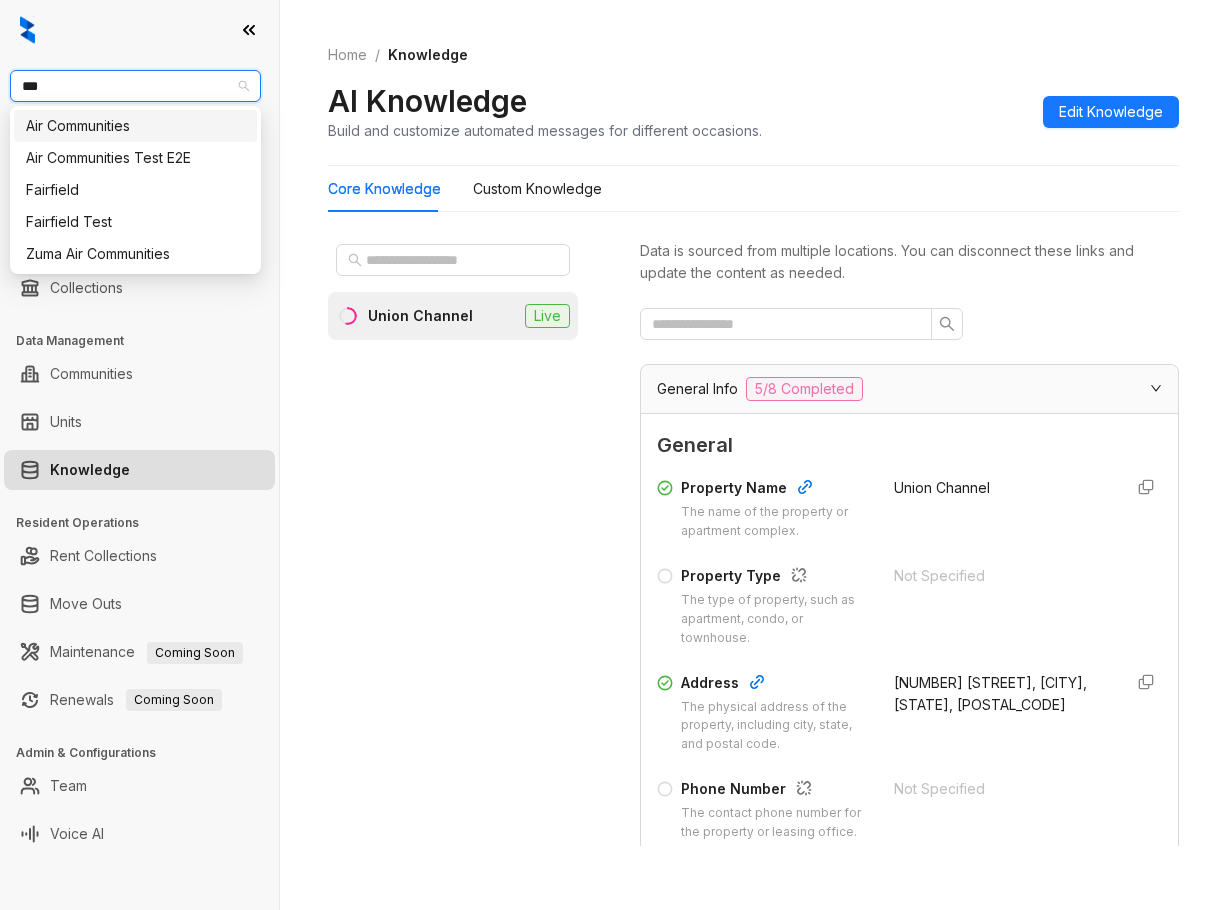click on "Air Communities" at bounding box center (135, 126) 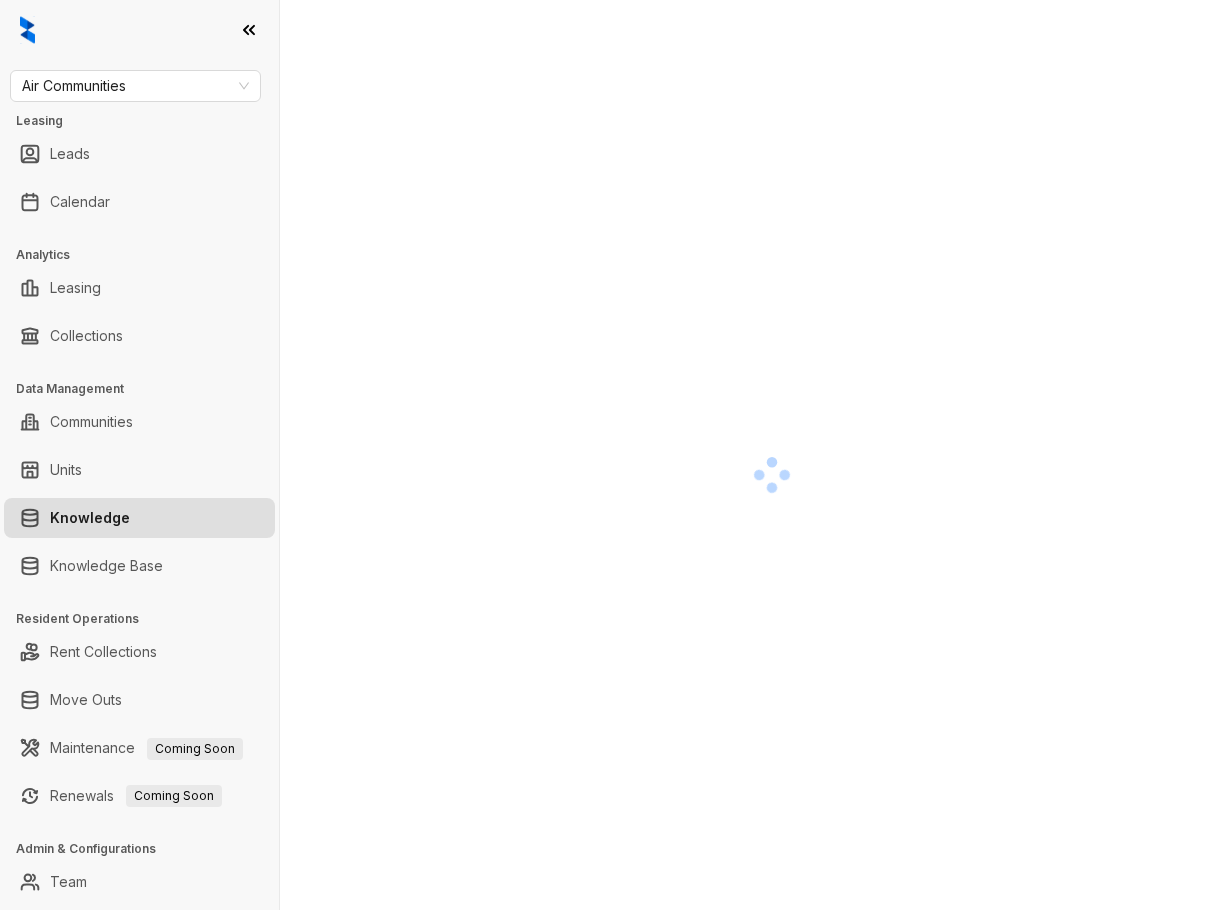 scroll, scrollTop: 0, scrollLeft: 0, axis: both 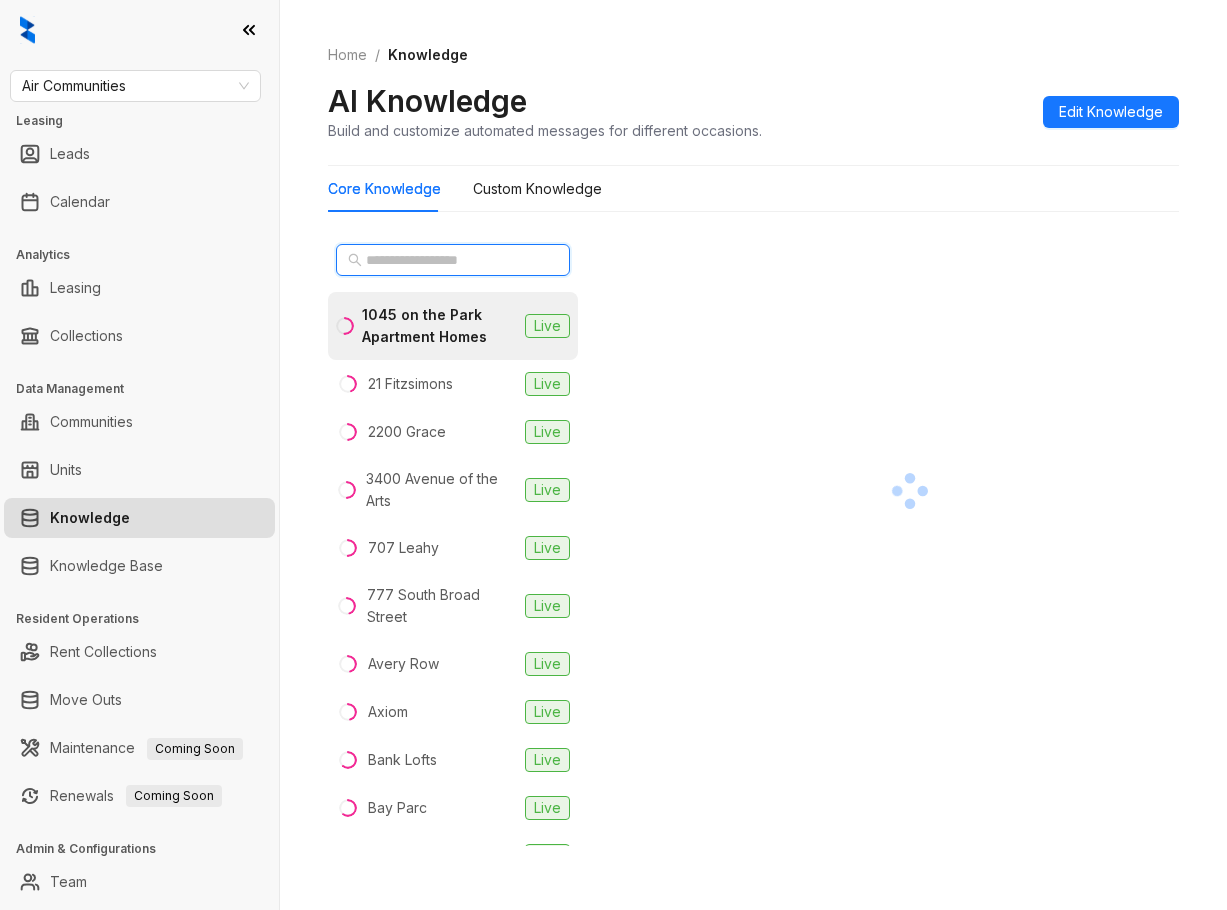 click at bounding box center [454, 260] 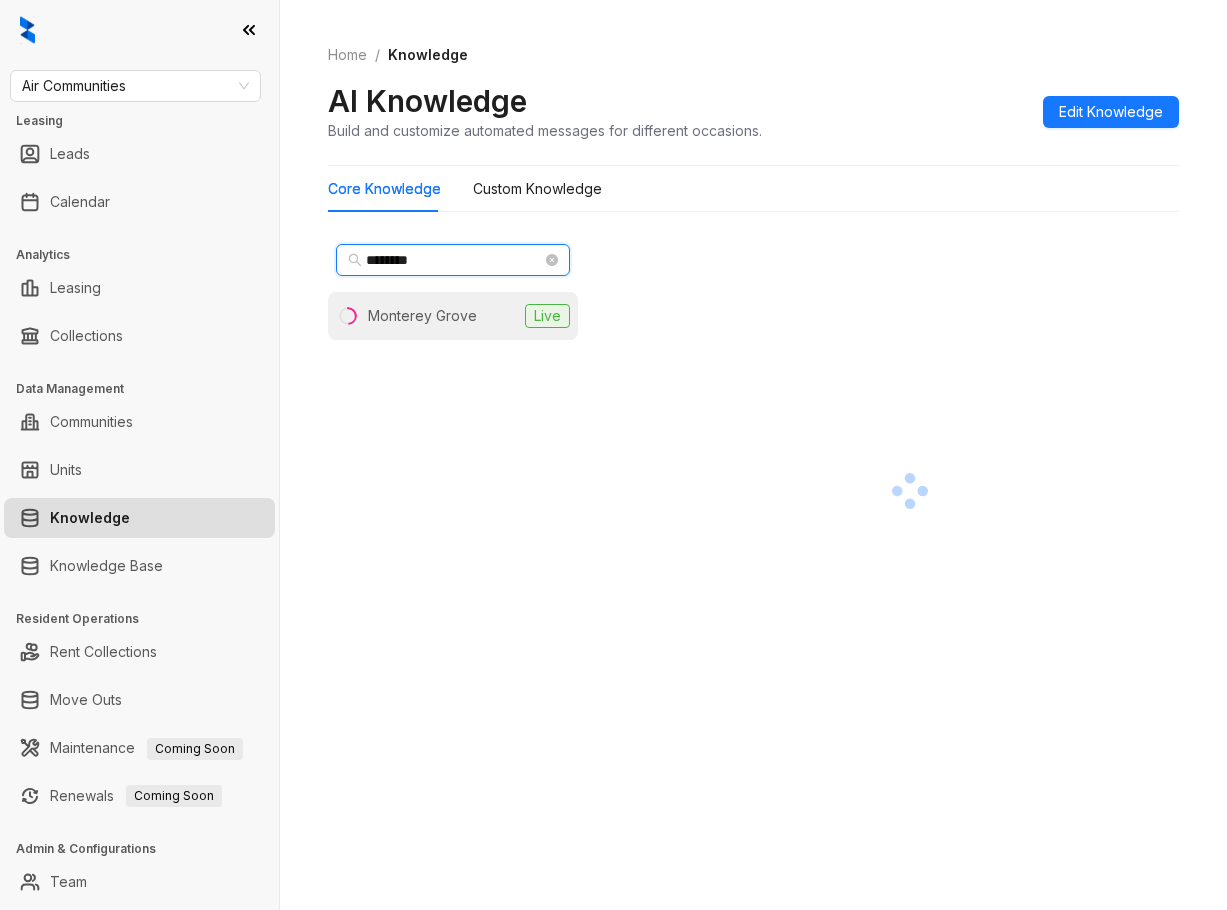 type on "********" 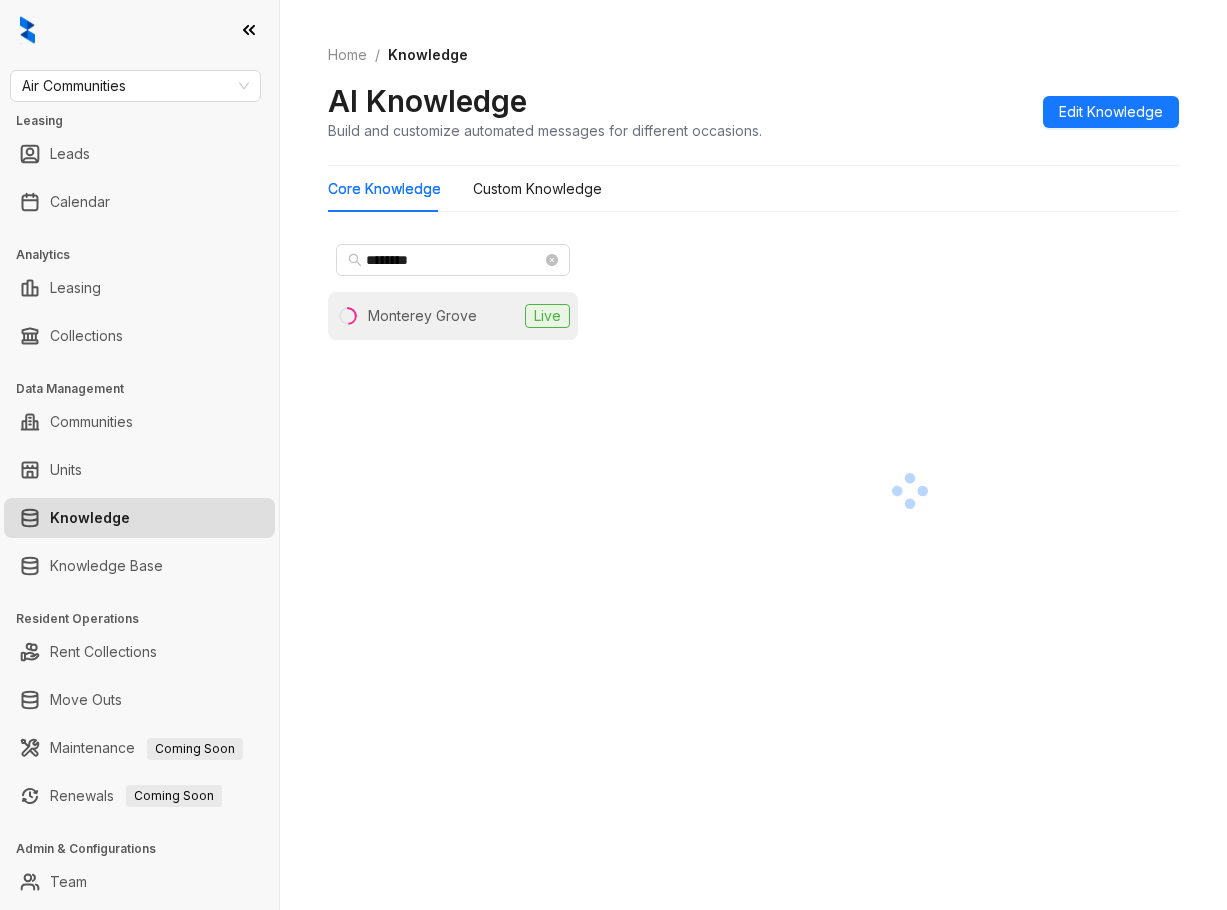click on "Monterey Grove Live" at bounding box center [453, 316] 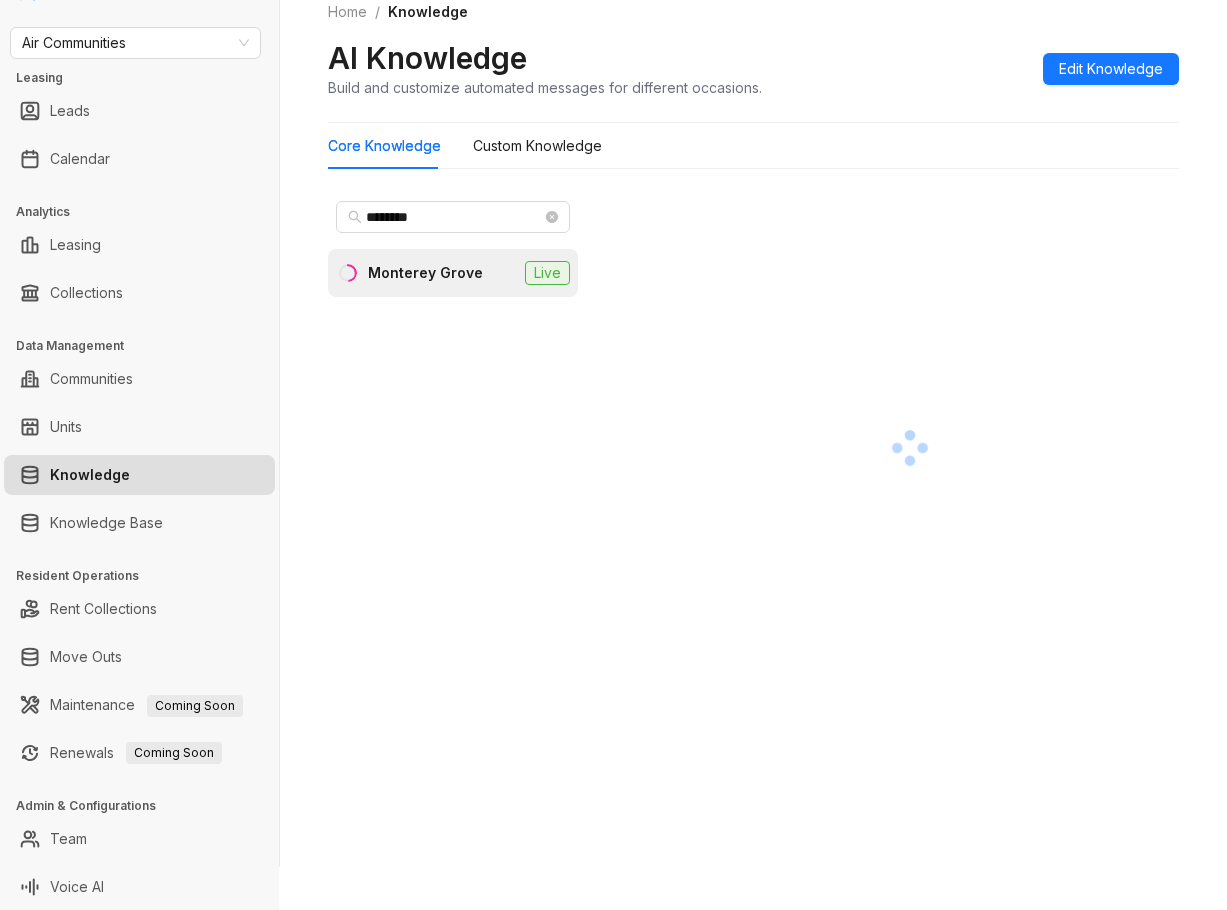 scroll, scrollTop: 44, scrollLeft: 0, axis: vertical 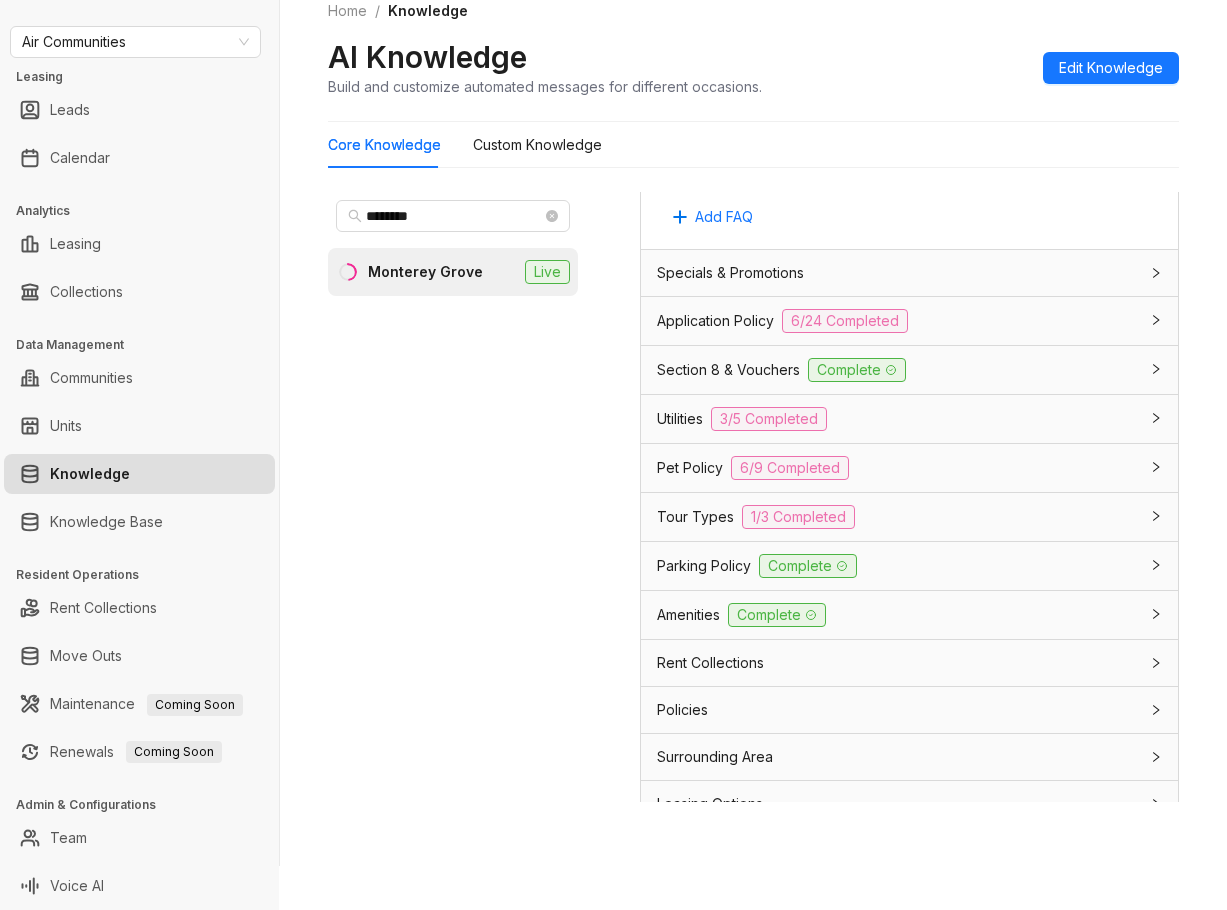 click on "Section 8 & Vouchers" at bounding box center (728, 370) 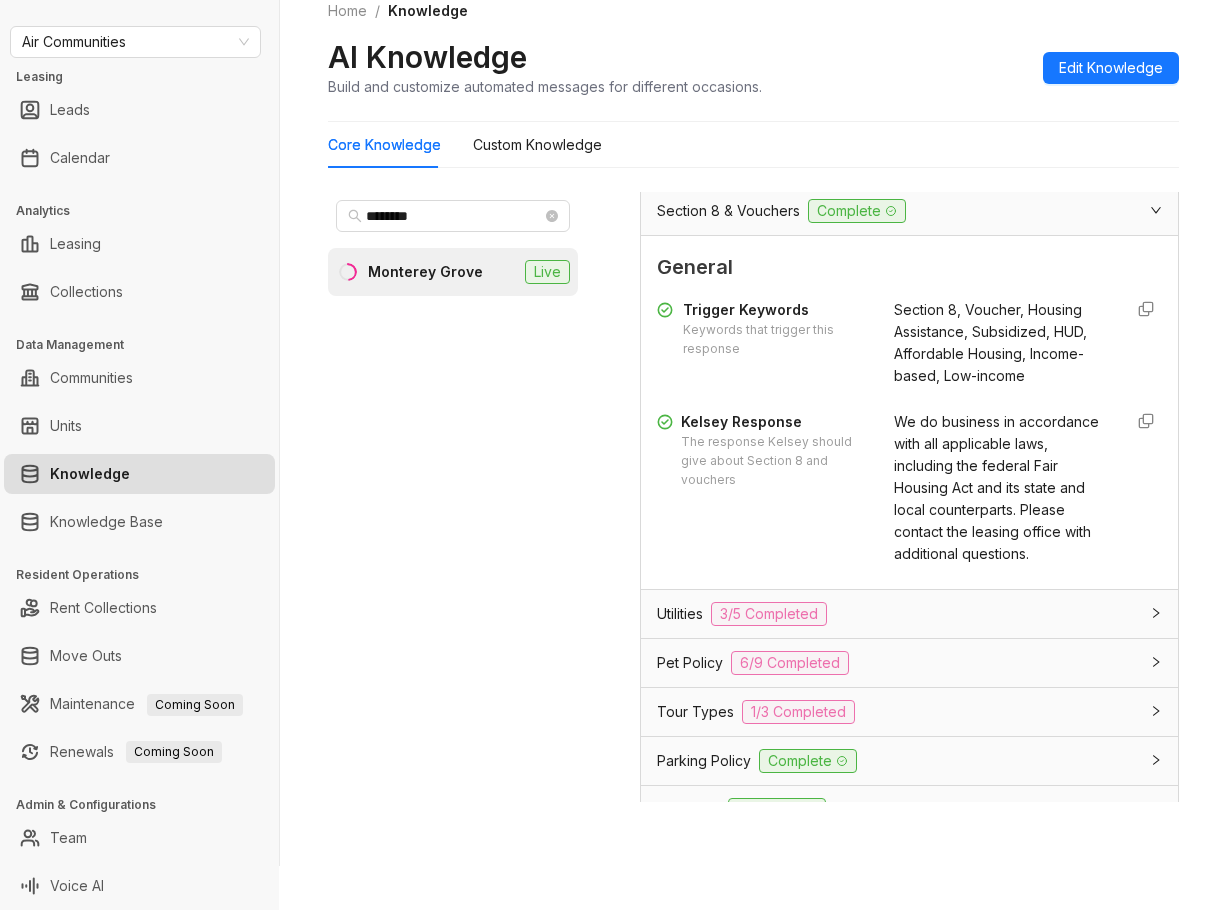 scroll, scrollTop: 1800, scrollLeft: 0, axis: vertical 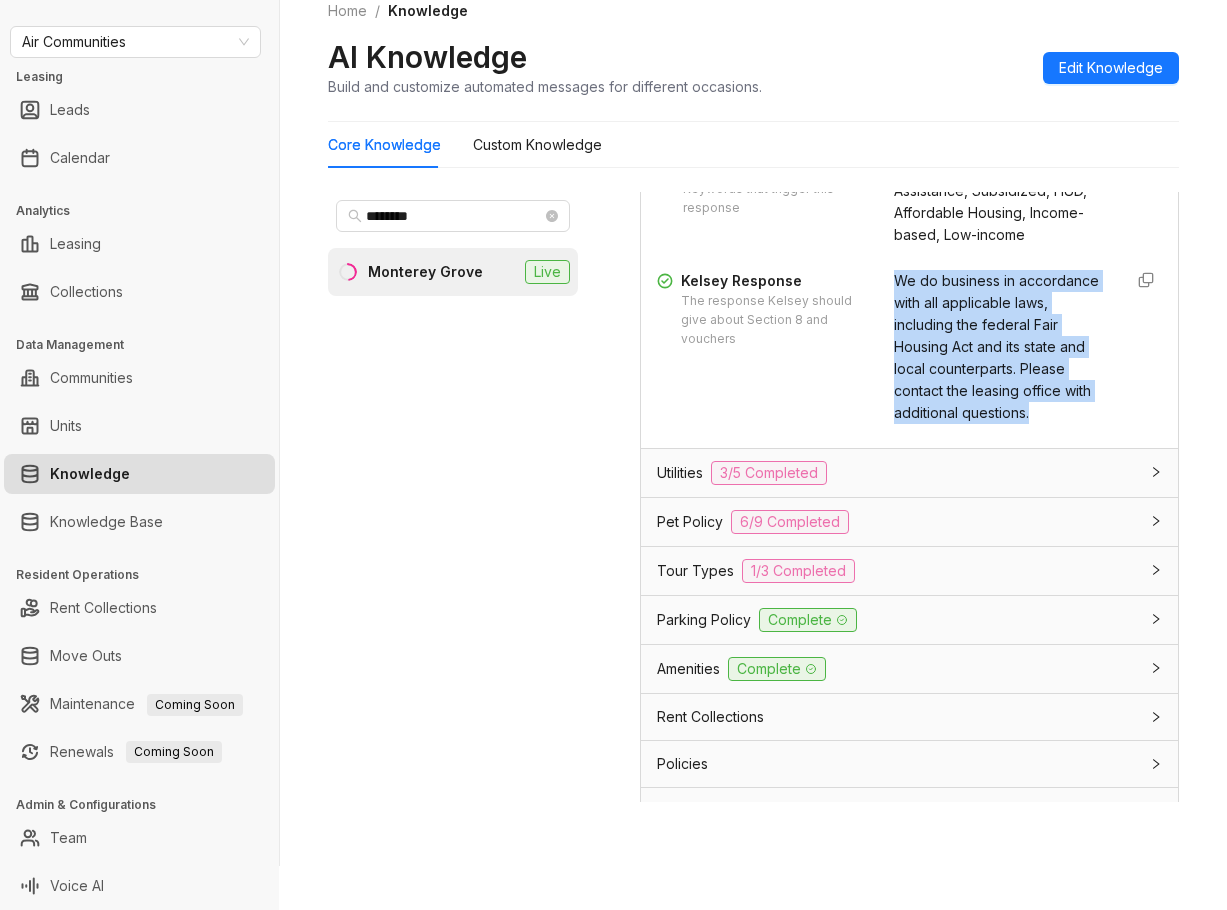 drag, startPoint x: 870, startPoint y: 322, endPoint x: 1072, endPoint y: 476, distance: 254.00787 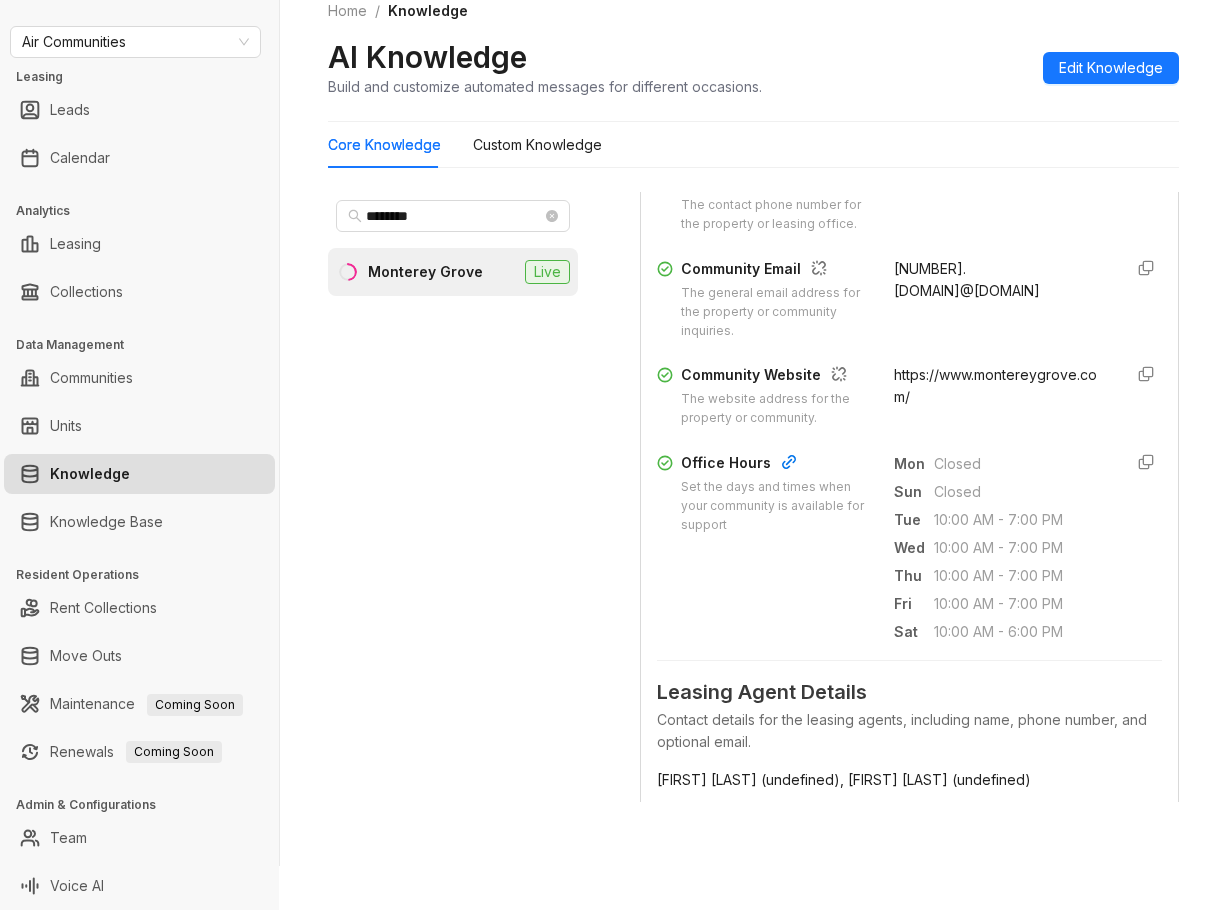 scroll, scrollTop: 500, scrollLeft: 0, axis: vertical 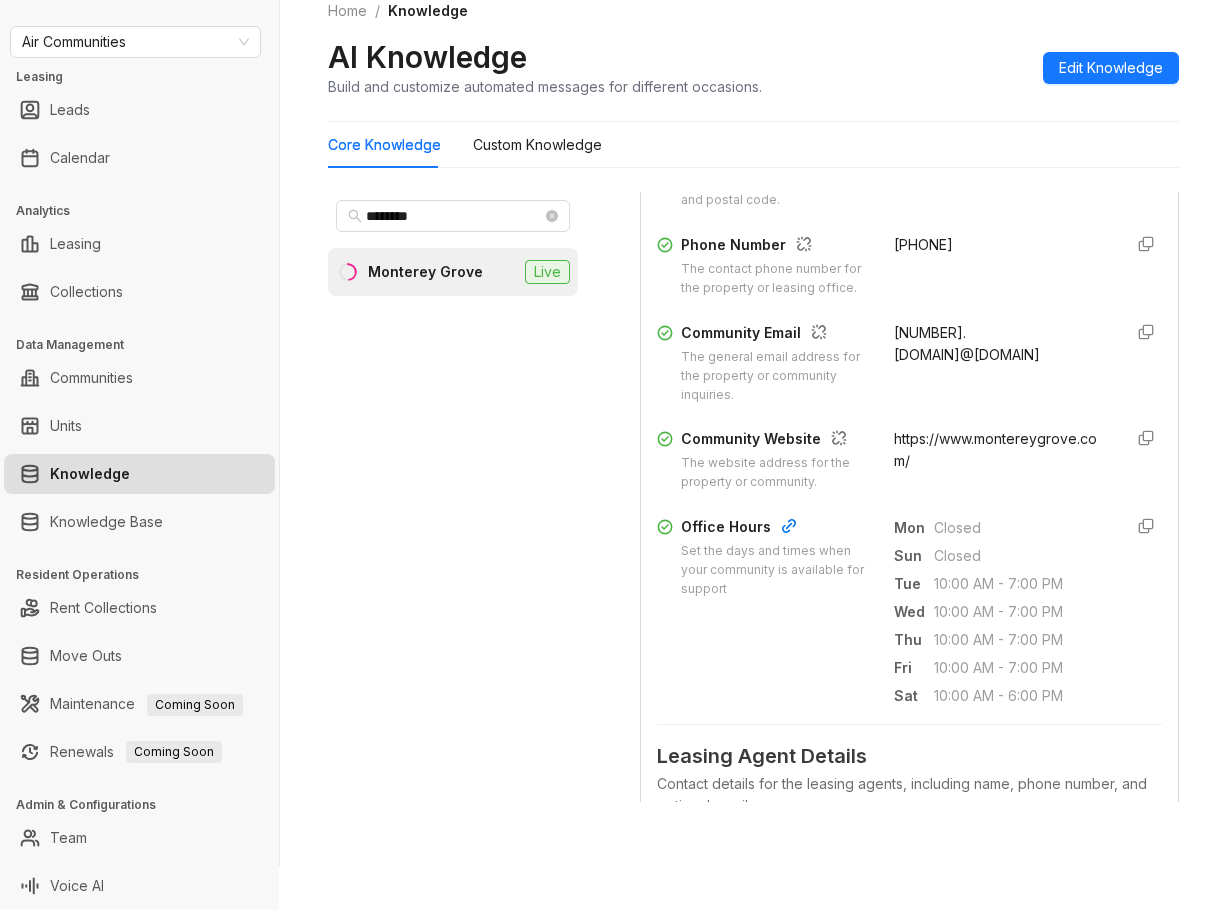 drag, startPoint x: 874, startPoint y: 244, endPoint x: 974, endPoint y: 236, distance: 100.31949 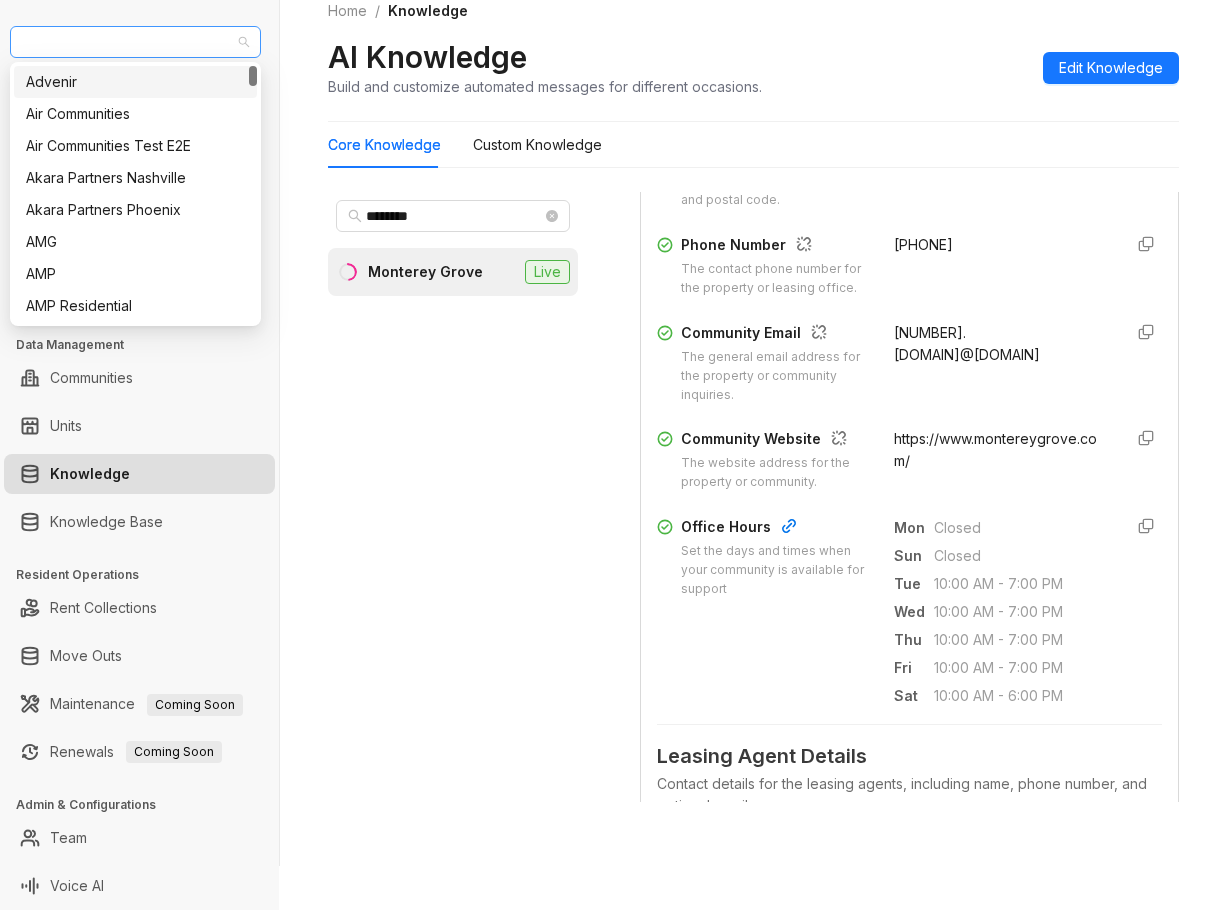 drag, startPoint x: 139, startPoint y: 44, endPoint x: 11, endPoint y: 28, distance: 128.99612 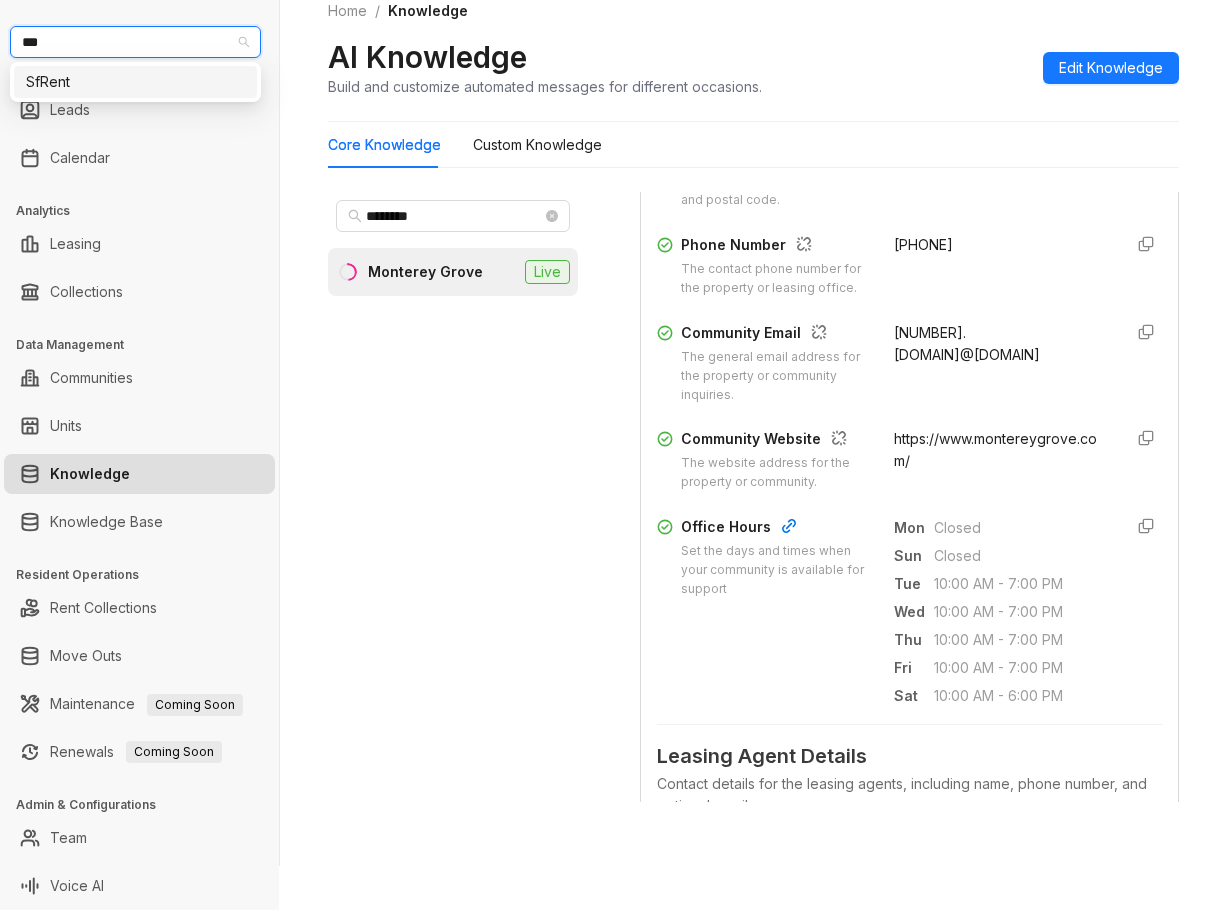 type on "****" 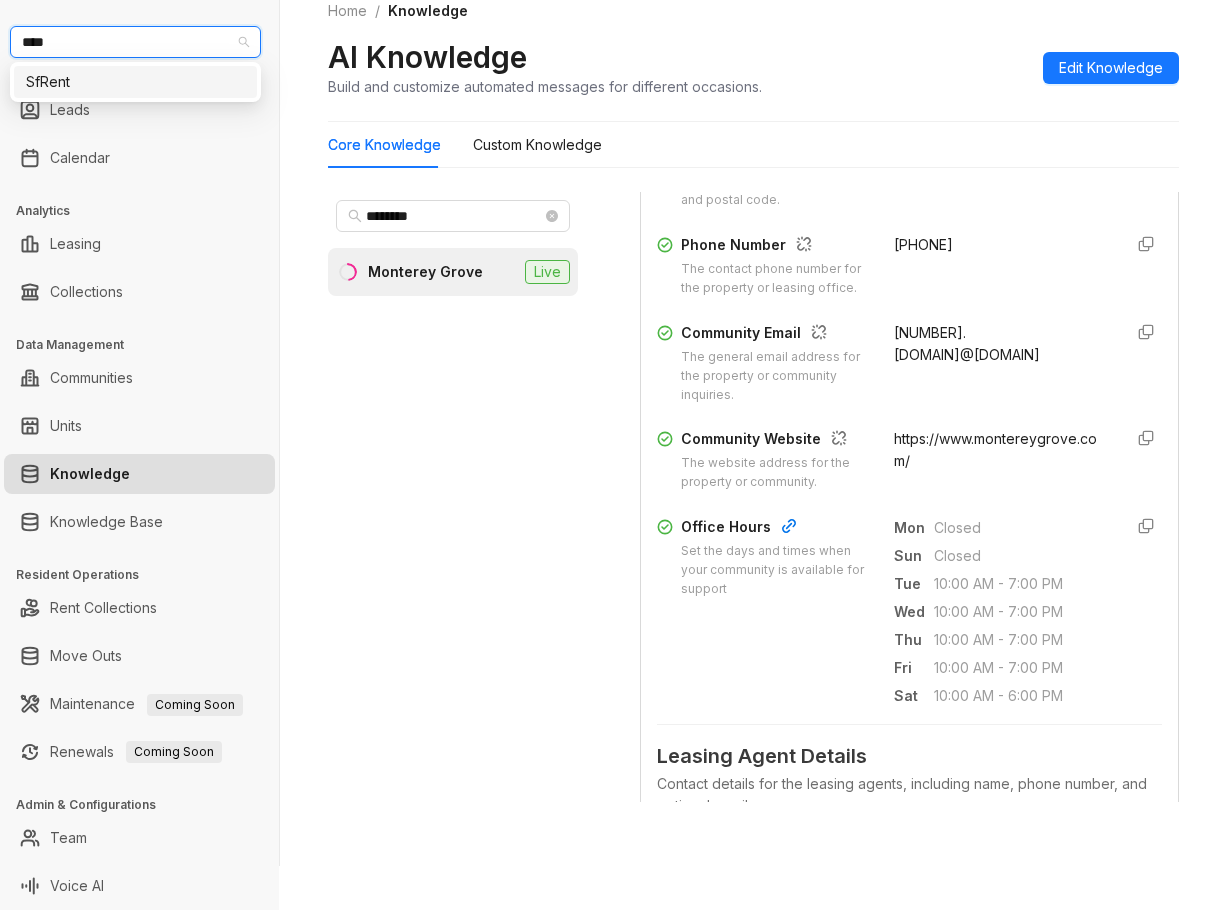 click on "SfRent" at bounding box center [135, 82] 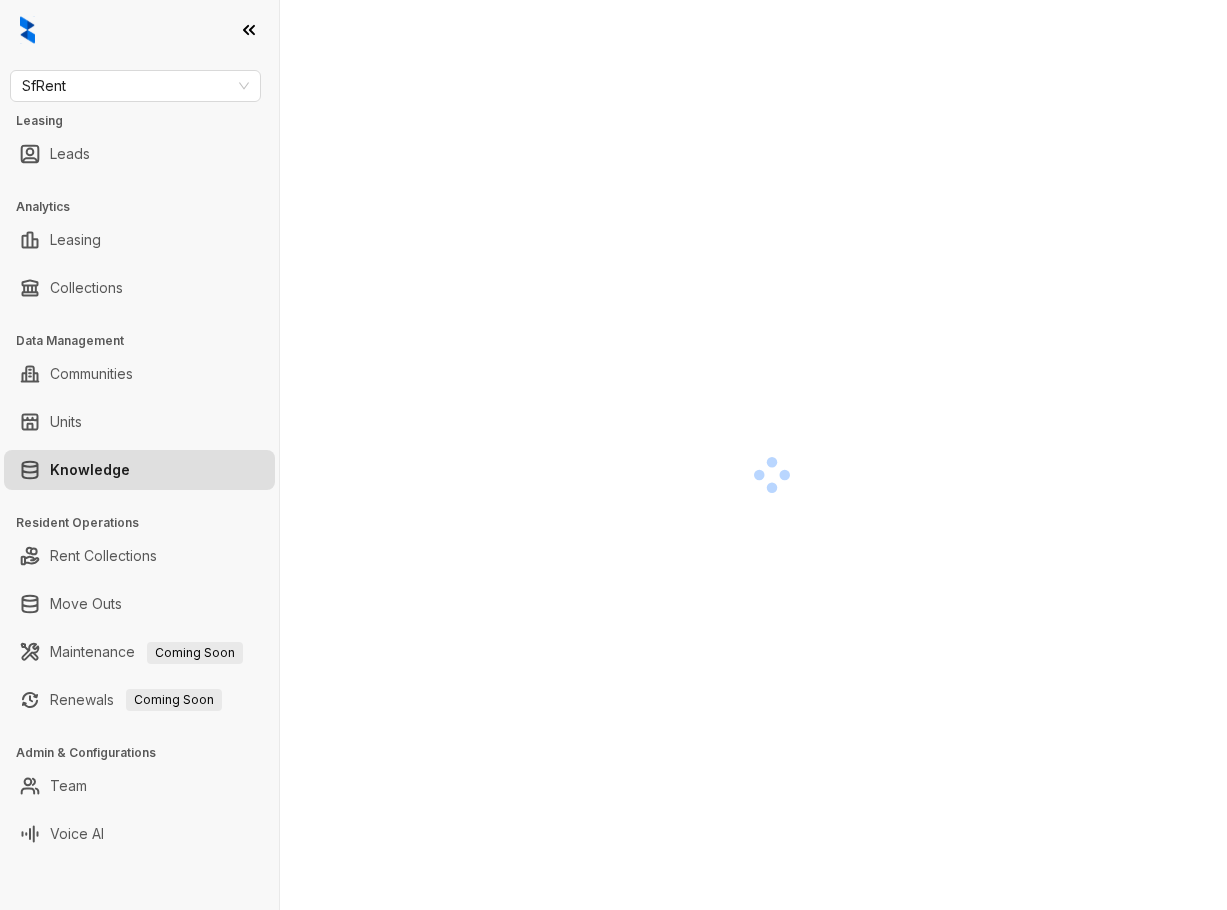 scroll, scrollTop: 0, scrollLeft: 0, axis: both 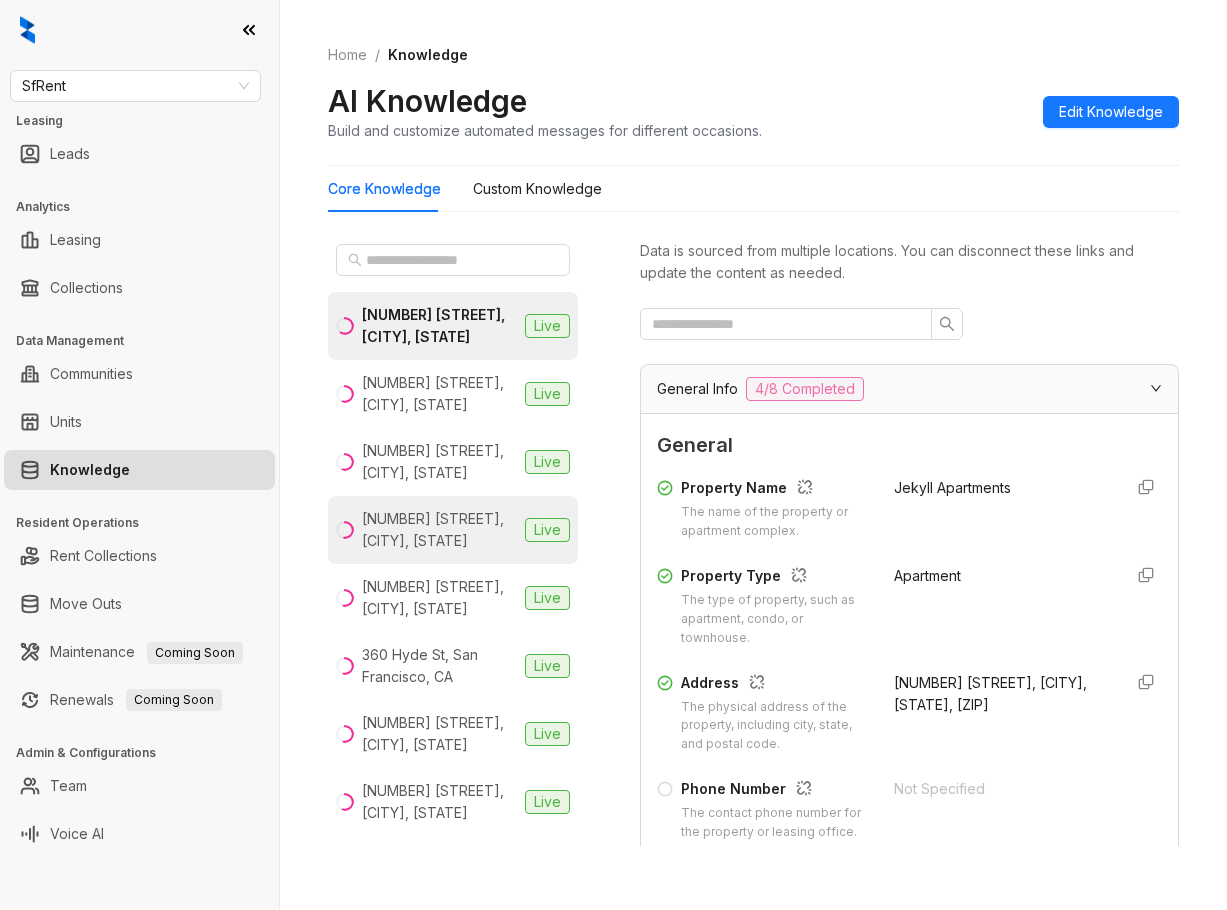 click on "[NUMBER] [STREET], [CITY], [STATE]" at bounding box center (439, 530) 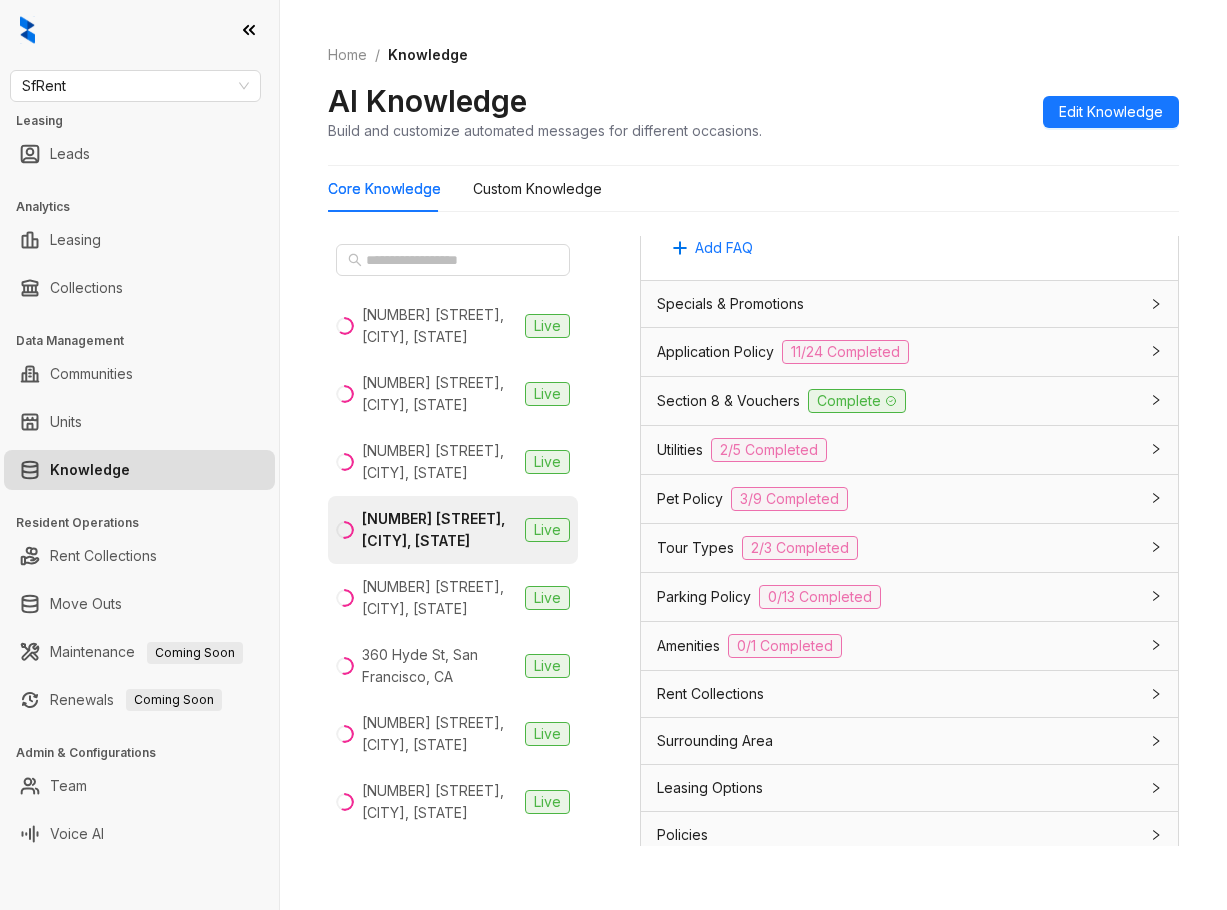 scroll, scrollTop: 1504, scrollLeft: 0, axis: vertical 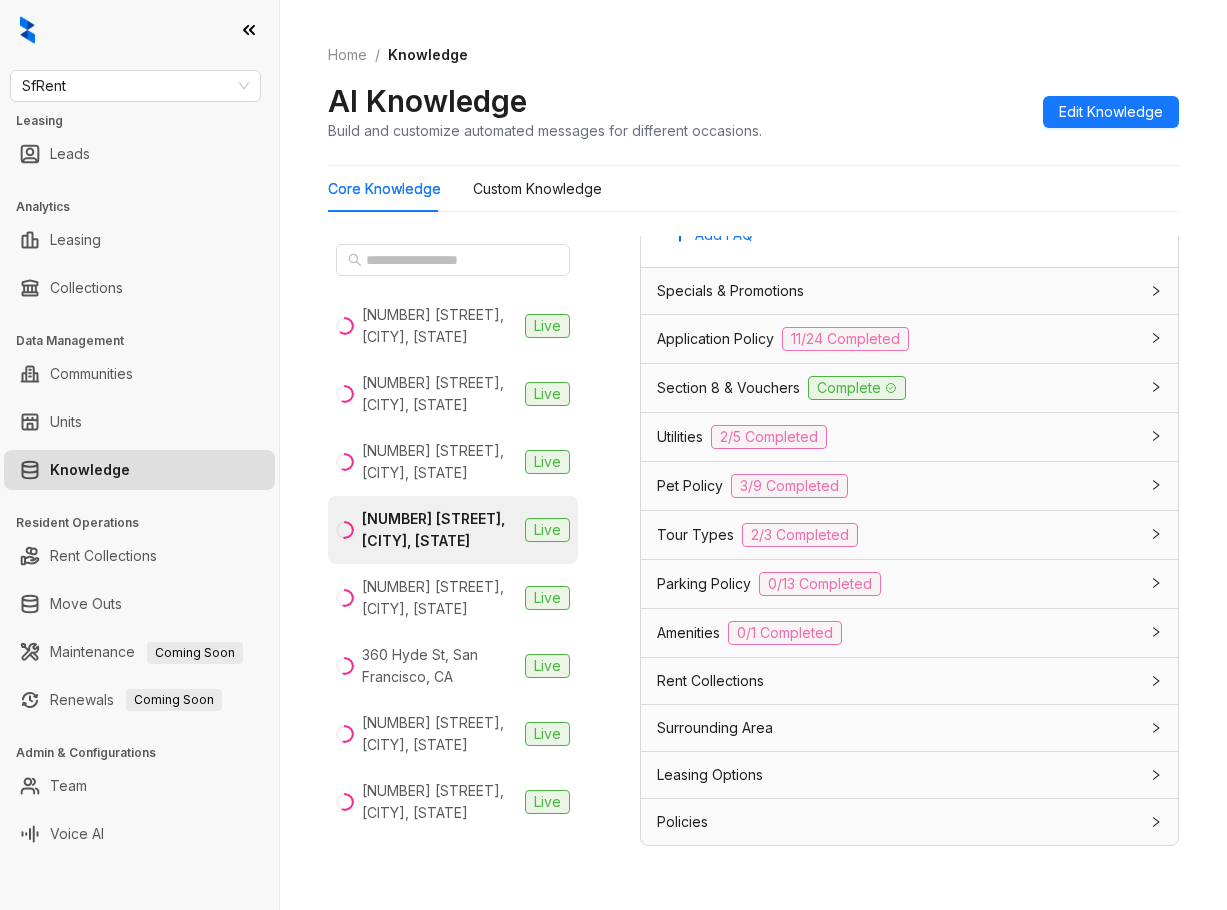 click on "Parking Policy" at bounding box center (704, 584) 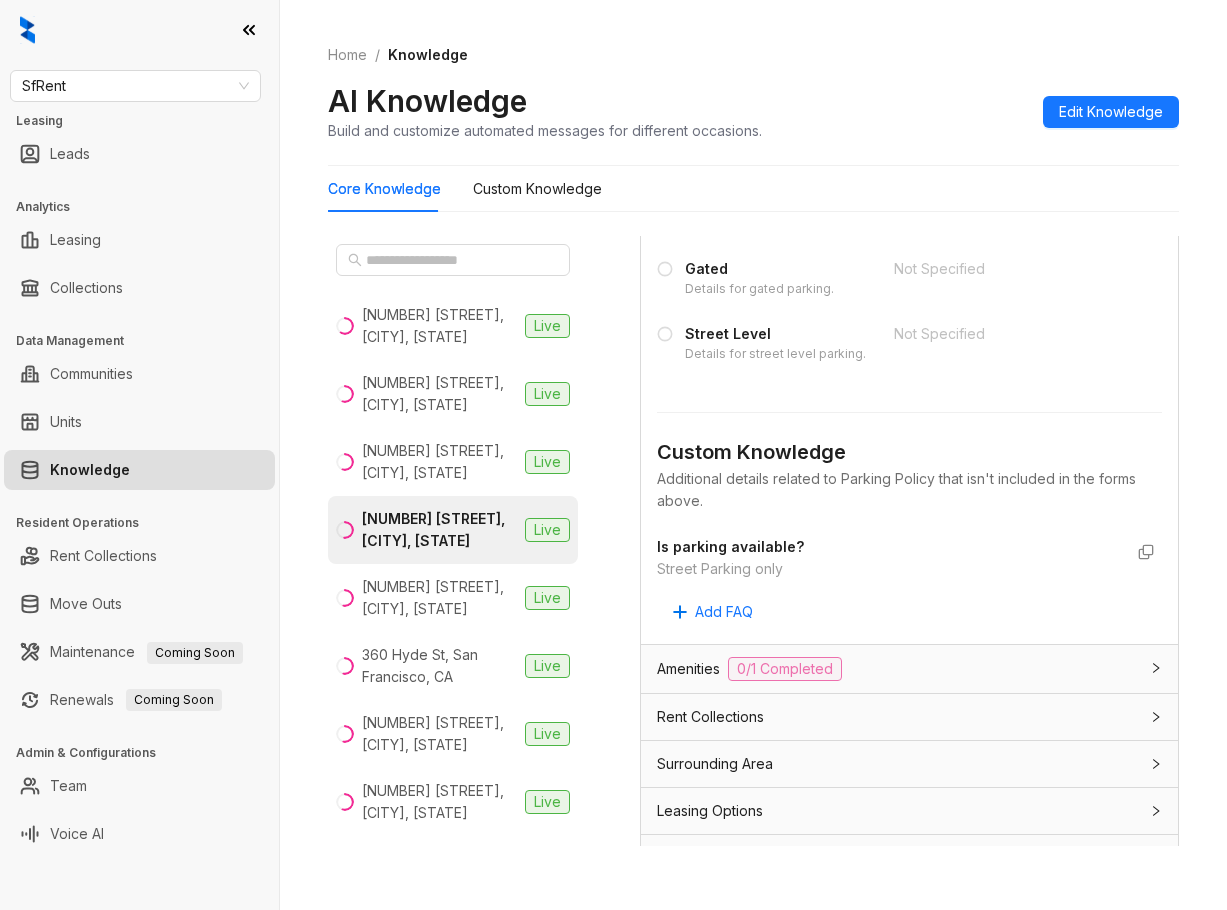 scroll, scrollTop: 2904, scrollLeft: 0, axis: vertical 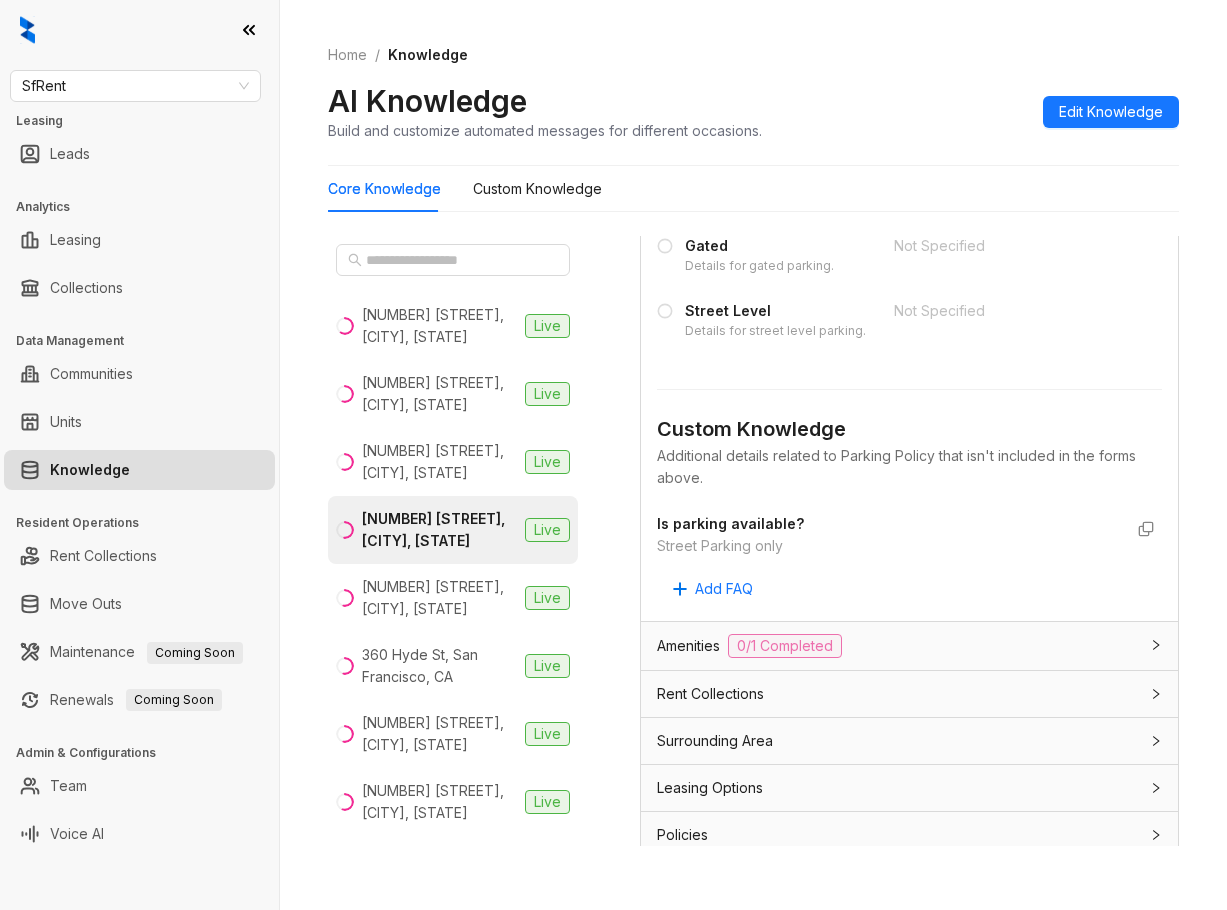 drag, startPoint x: 669, startPoint y: 69, endPoint x: 954, endPoint y: 0, distance: 293.2337 